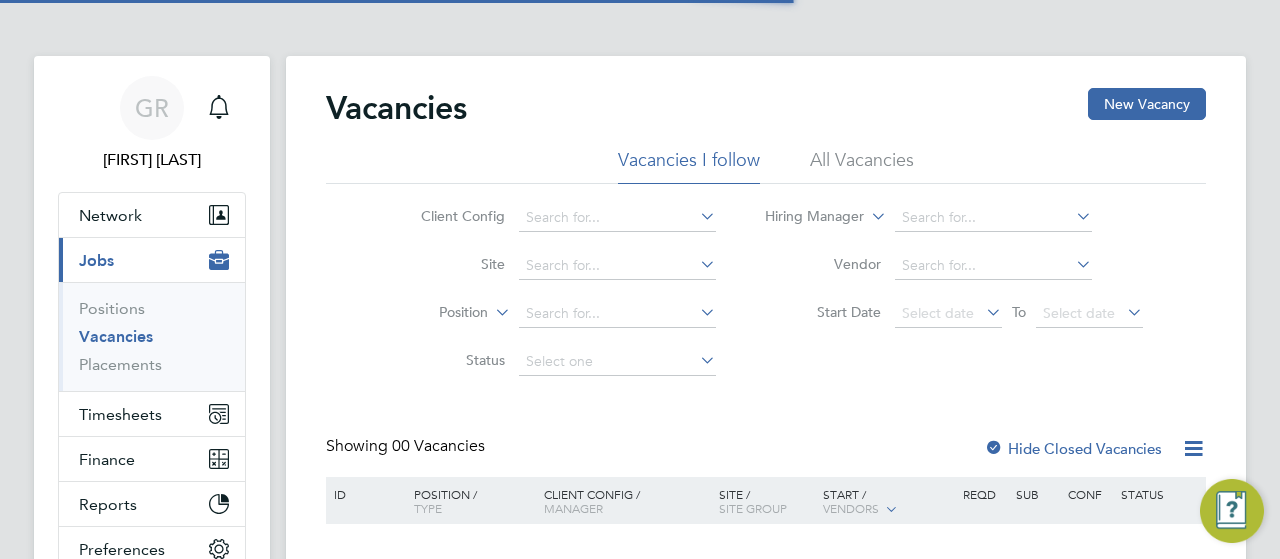 scroll, scrollTop: 0, scrollLeft: 0, axis: both 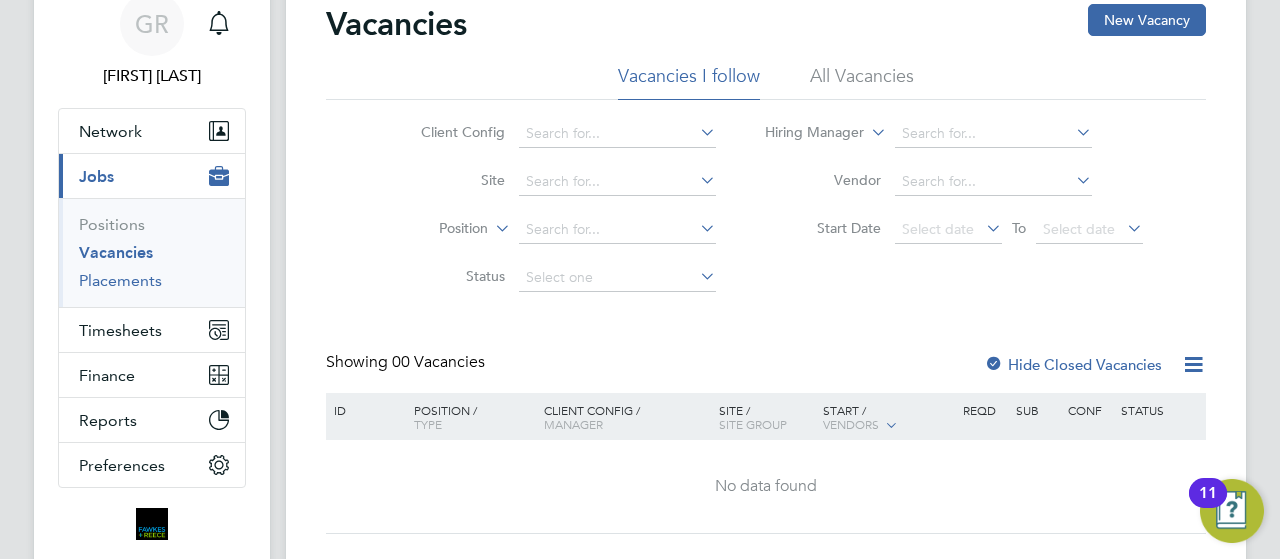 click on "Placements" at bounding box center [120, 280] 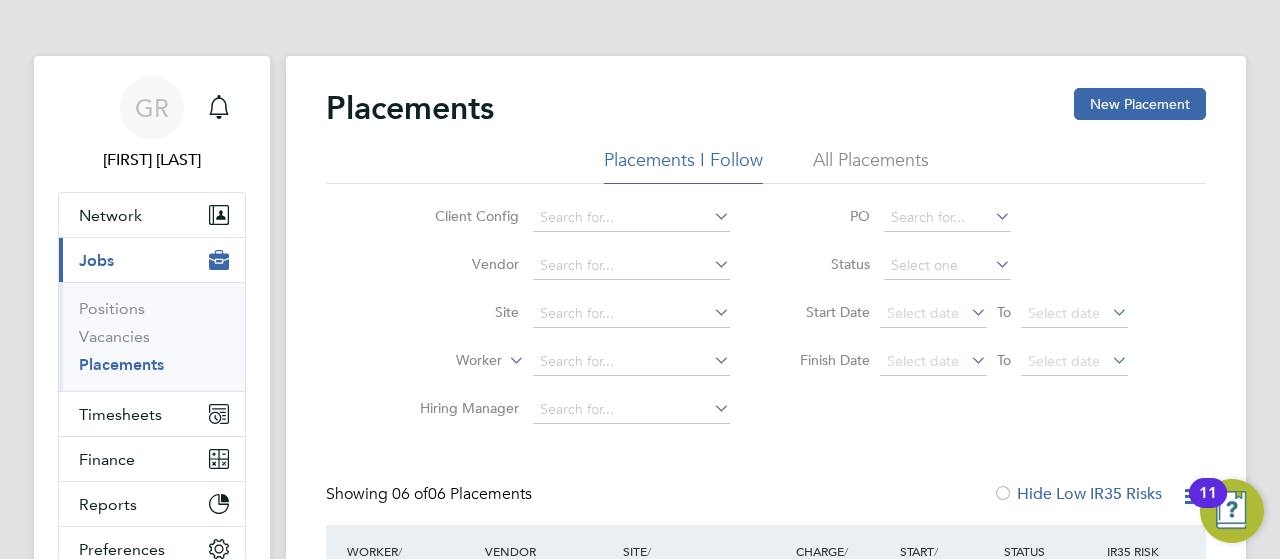 scroll, scrollTop: 10, scrollLeft: 10, axis: both 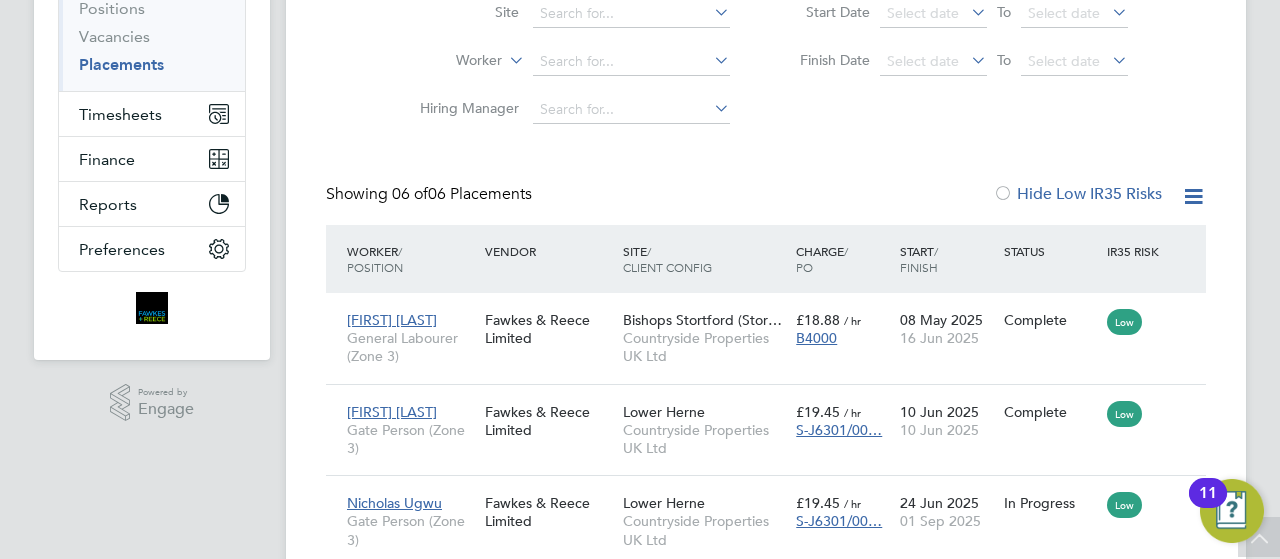 click on "Placements New Placement Placements I Follow All Placements Client Config   Vendor     Site     Worker     Hiring Manager   PO   Status   Start Date
Select date
To
Select date
Finish Date
Select date
To
Select date
Showing   06 of  06 Placements Hide Low IR35 Risks Worker  / Position Vendor Site / Client Config Charge  / PO Start  / Finish Status IR35 Risk Corey Harrington General Labourer (Zone 3) Fawkes & Reece Limited Bishops Stortford (Stor… Countryside Properties UK Ltd £18.88   / hr B4000 08 May 2025 16 Jun 2025 Complete Low Pius Akinya Gate Person (Zone 3) Fawkes & Reece Limited Lower Herne Countryside Properties UK Ltd £19.45   / hr S-J6301/00… 10 Jun 2025 10 Jun 2025 Complete Low Nicholas Ugwu Gate Person (Zone 3) Fawkes & Reece Limited Lower Herne Countryside Properties UK Ltd £19.45   / hr S-J6301/00… 24 Jun 2025 01 Sep 2025 In Progress Low Rosul Adedoyin Forklift Operator (Zone 3) Fawkes & Reece Limited Lower Herne £23.28   / hr S-J6301/00…" 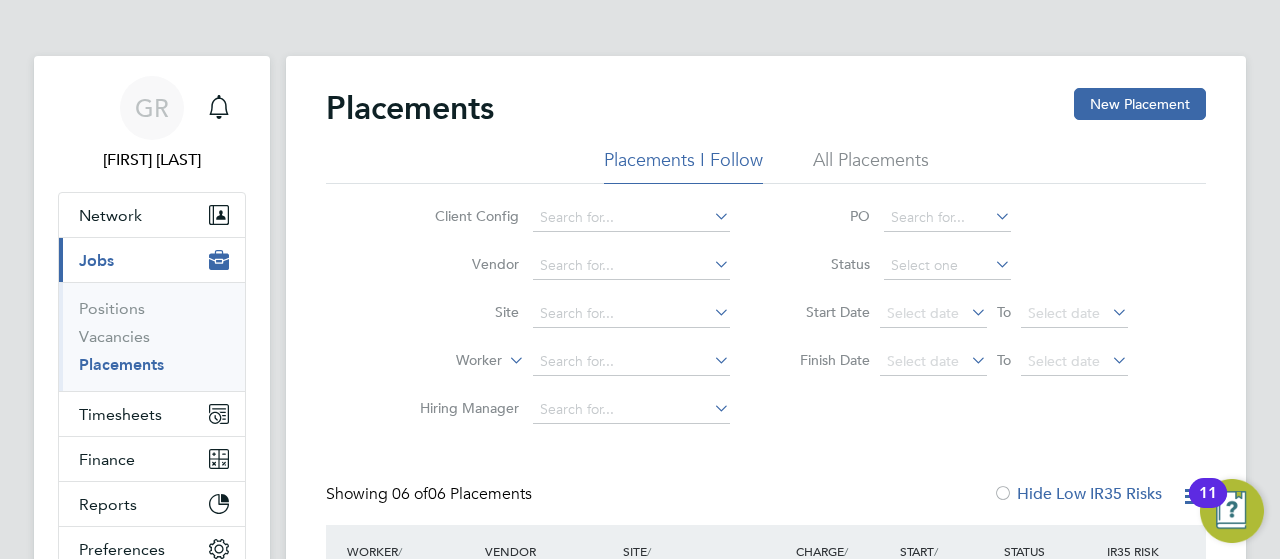 click on "All Placements" 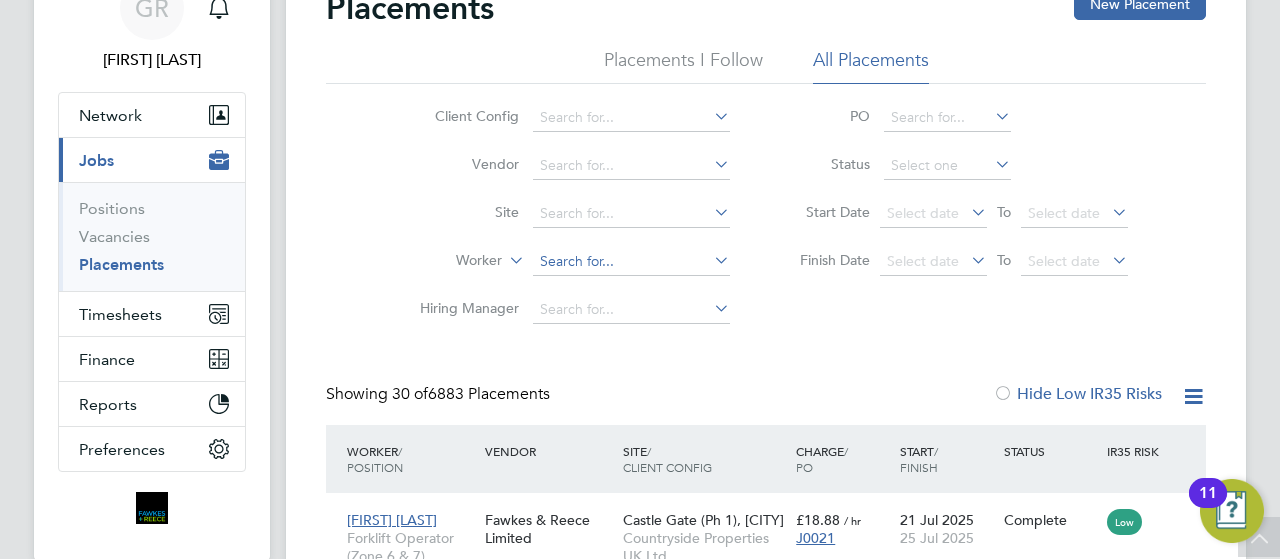 click 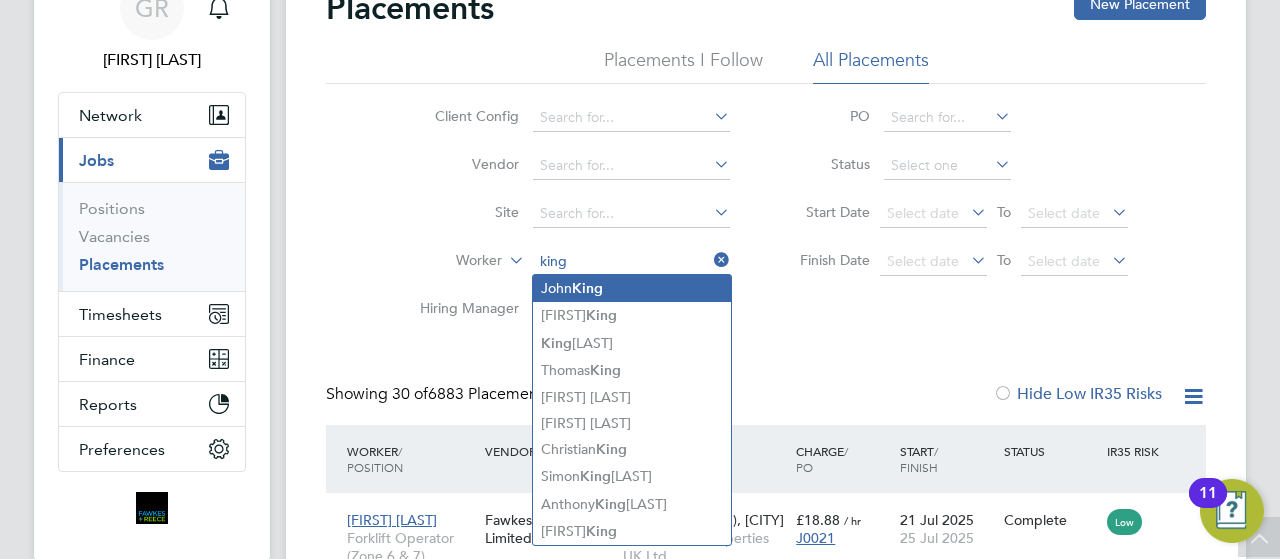 click on "King" 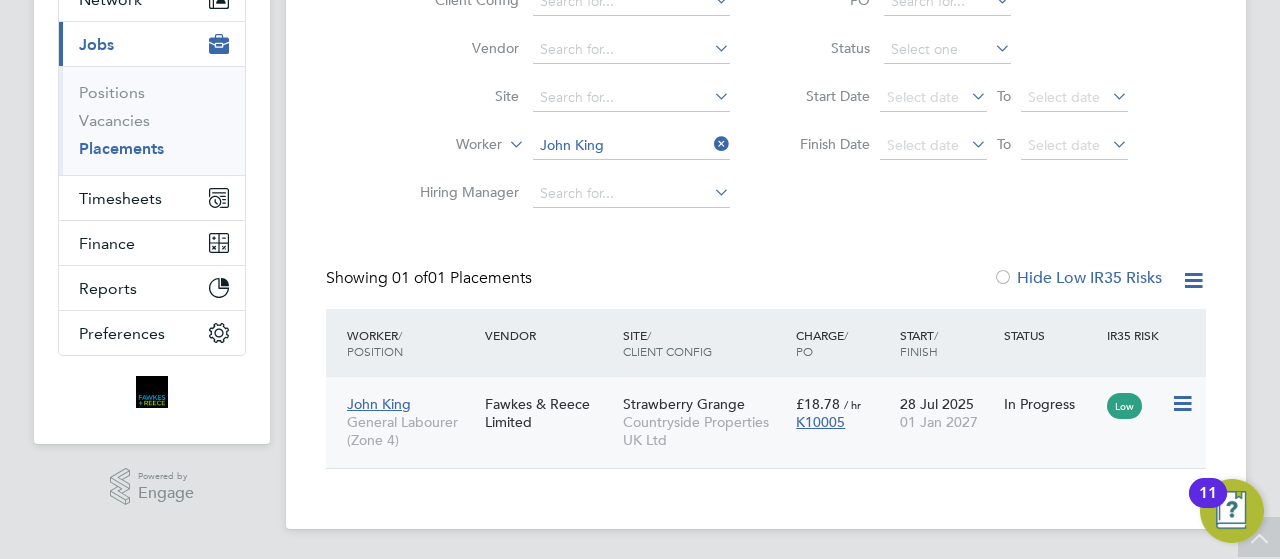 click 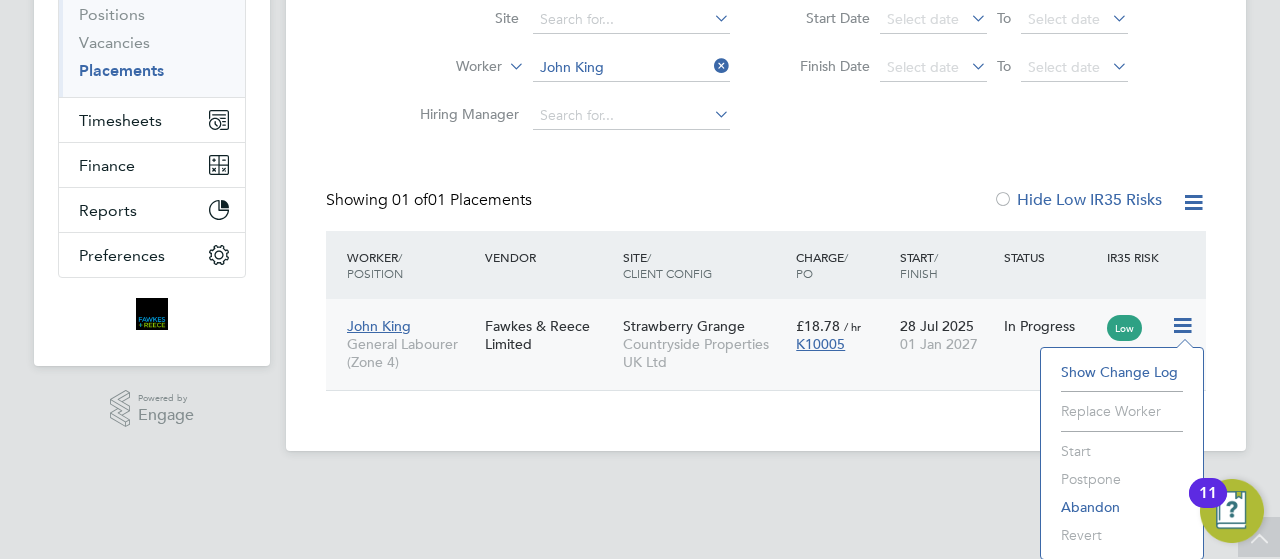 click on "Fawkes & Reece Limited" 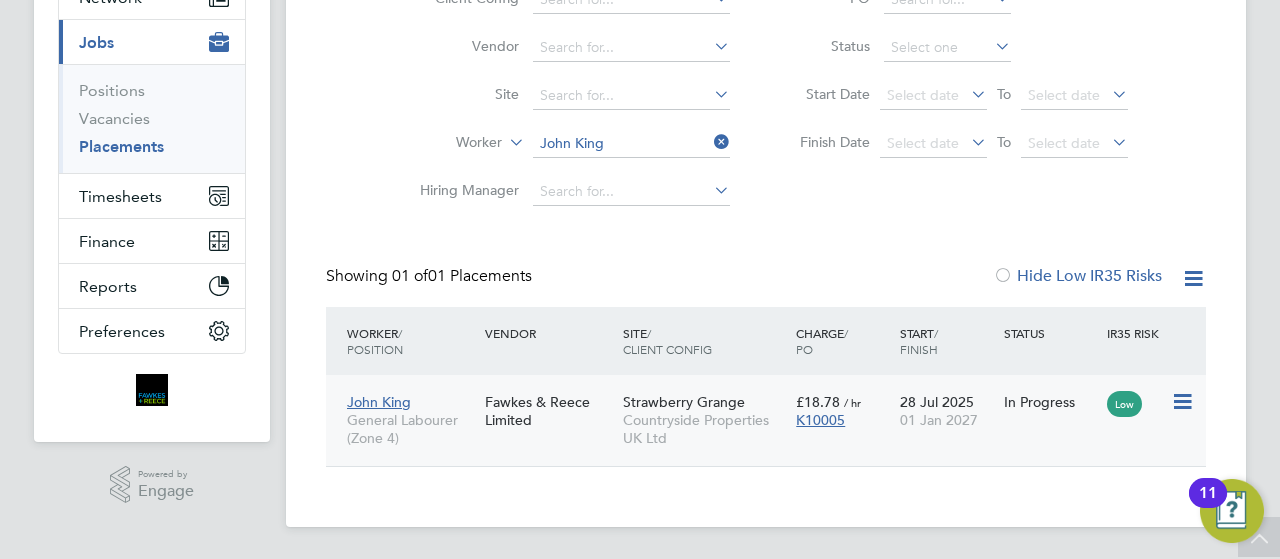 scroll, scrollTop: 216, scrollLeft: 0, axis: vertical 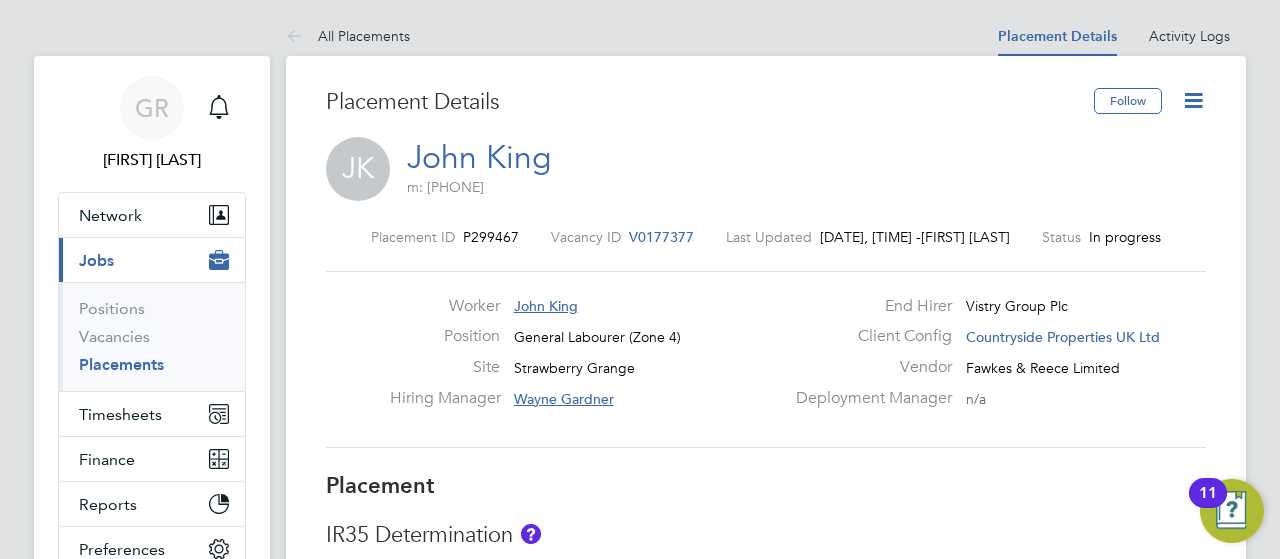 click on "V0177377" 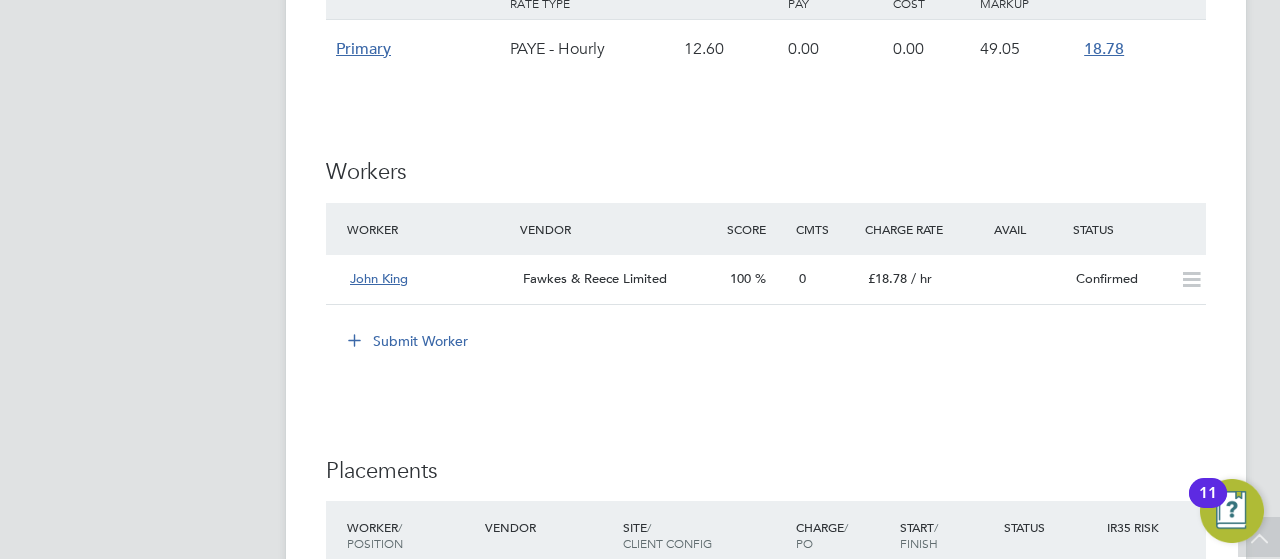 click on "Submit Worker" 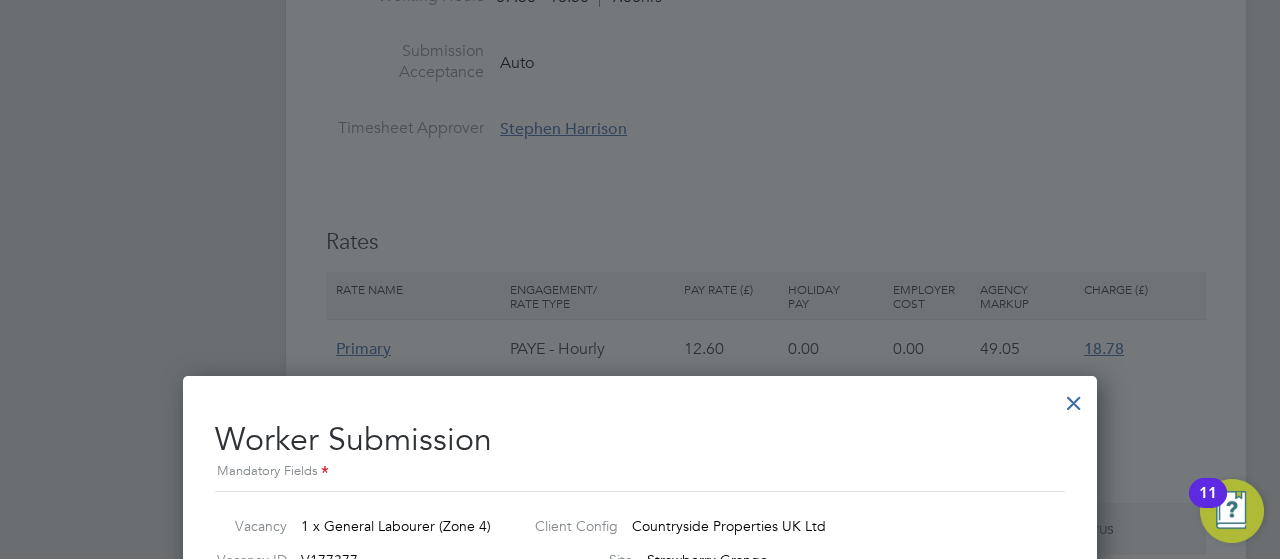 click at bounding box center [1074, 398] 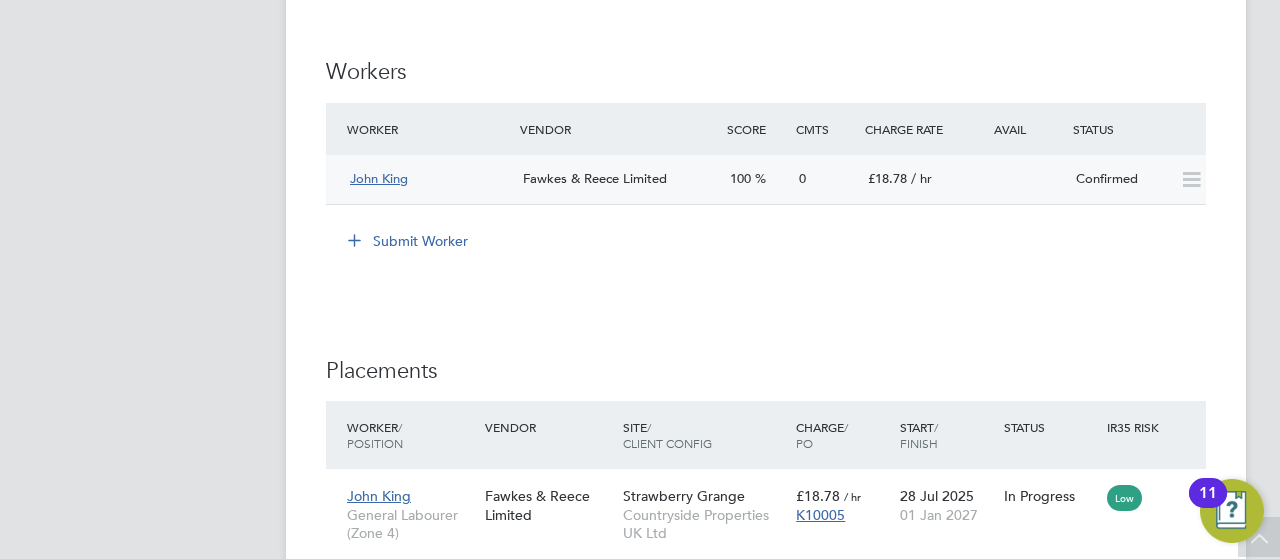 click 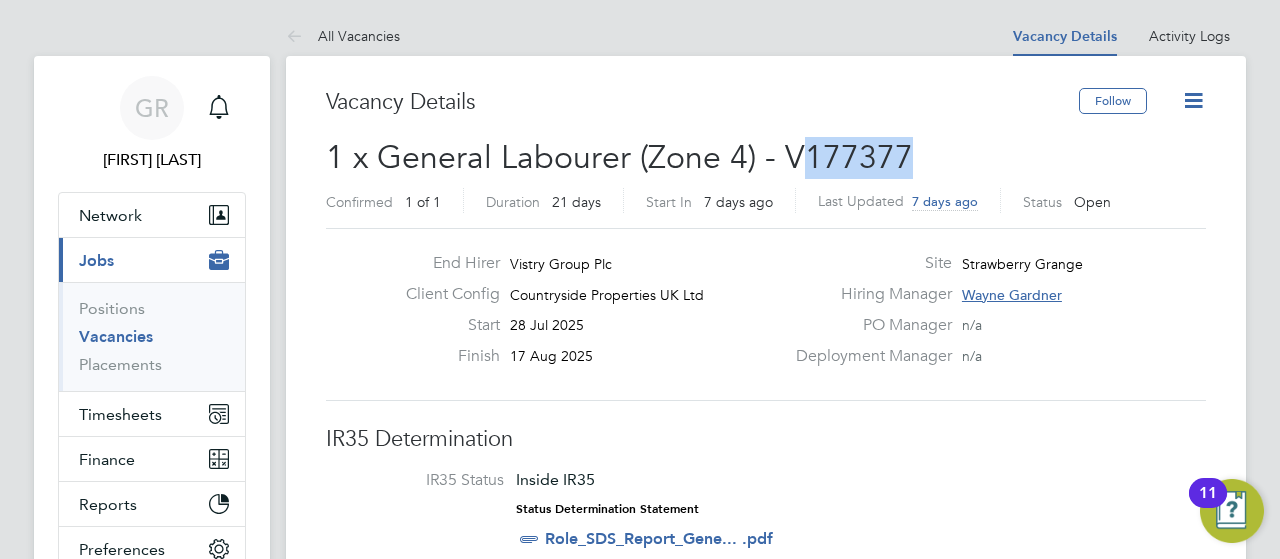 drag, startPoint x: 790, startPoint y: 154, endPoint x: 919, endPoint y: 158, distance: 129.062 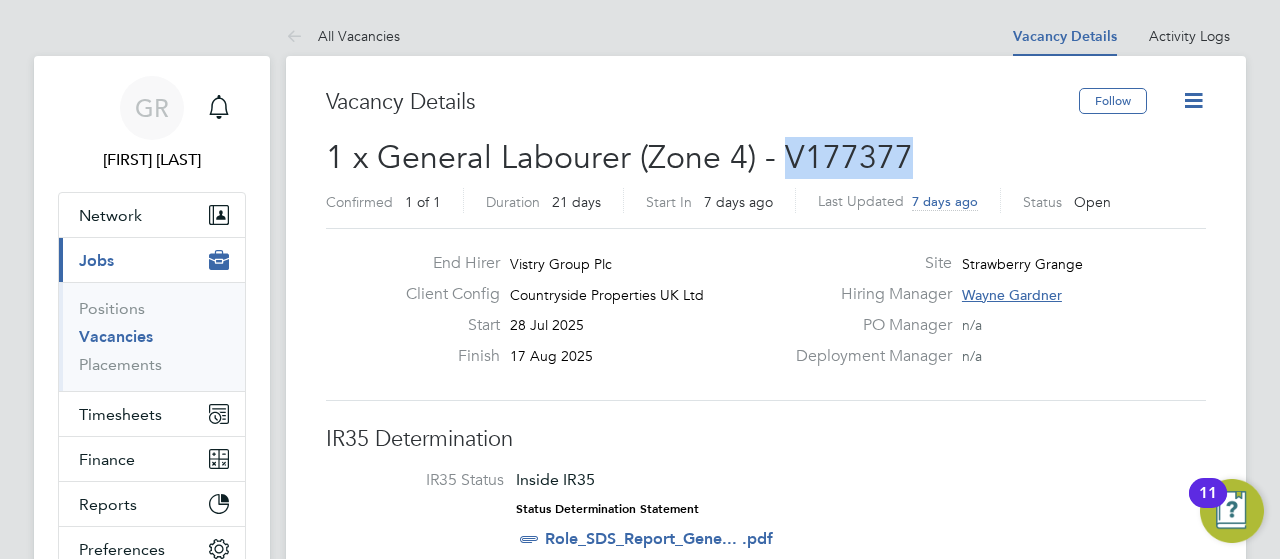 drag, startPoint x: 915, startPoint y: 158, endPoint x: 782, endPoint y: 148, distance: 133.37541 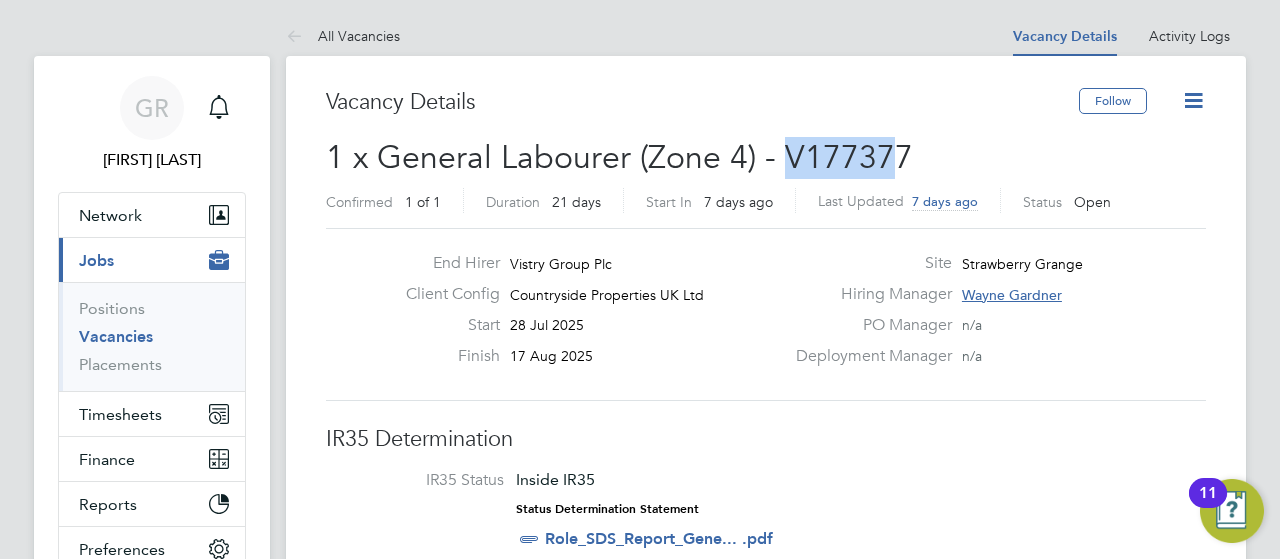 drag, startPoint x: 783, startPoint y: 155, endPoint x: 896, endPoint y: 157, distance: 113.0177 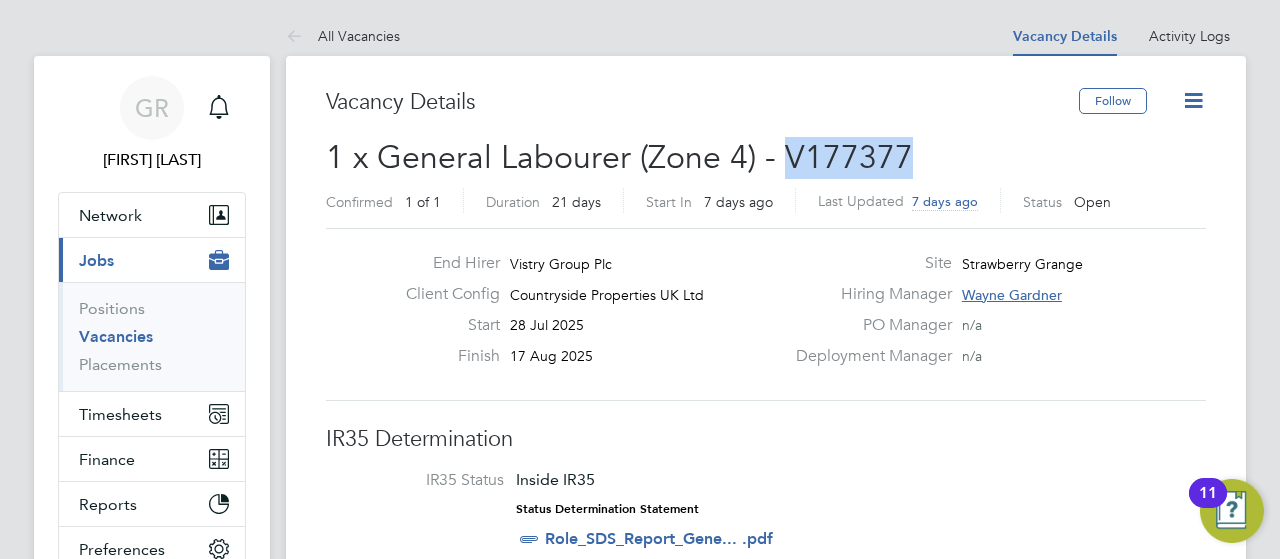 drag, startPoint x: 903, startPoint y: 153, endPoint x: 782, endPoint y: 148, distance: 121.103264 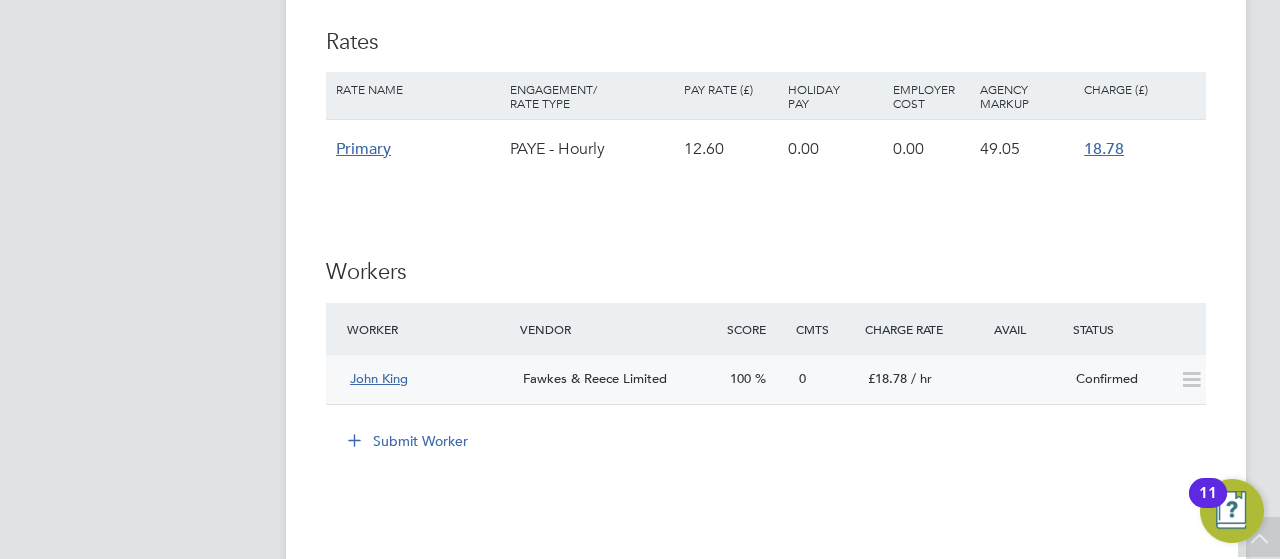 click on "Submit Worker" 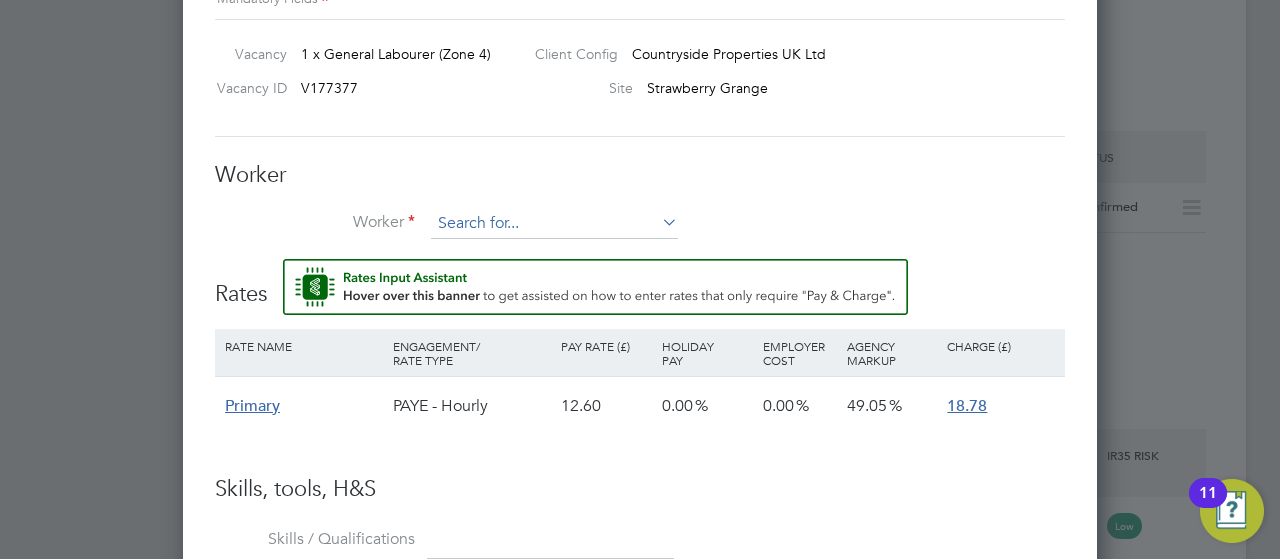 click at bounding box center [554, 224] 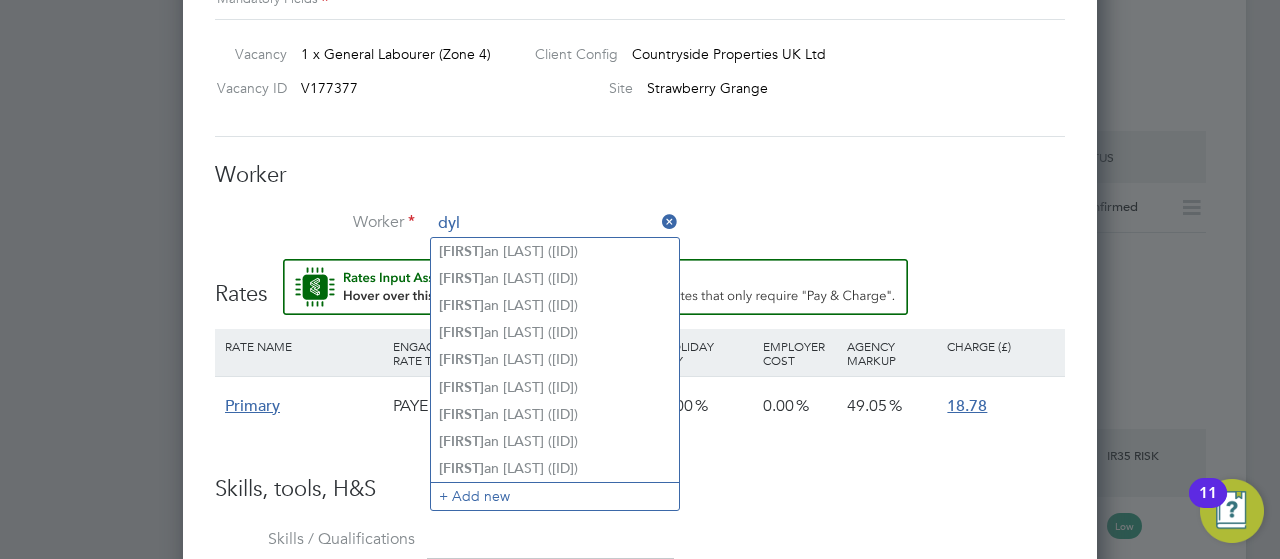 type on "dyl" 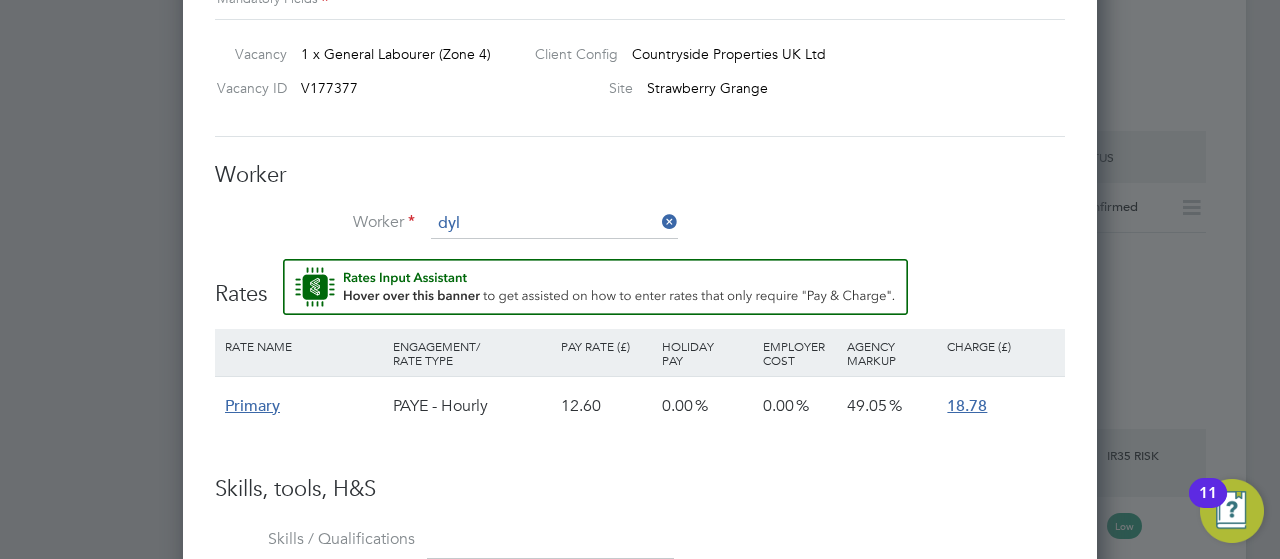 type 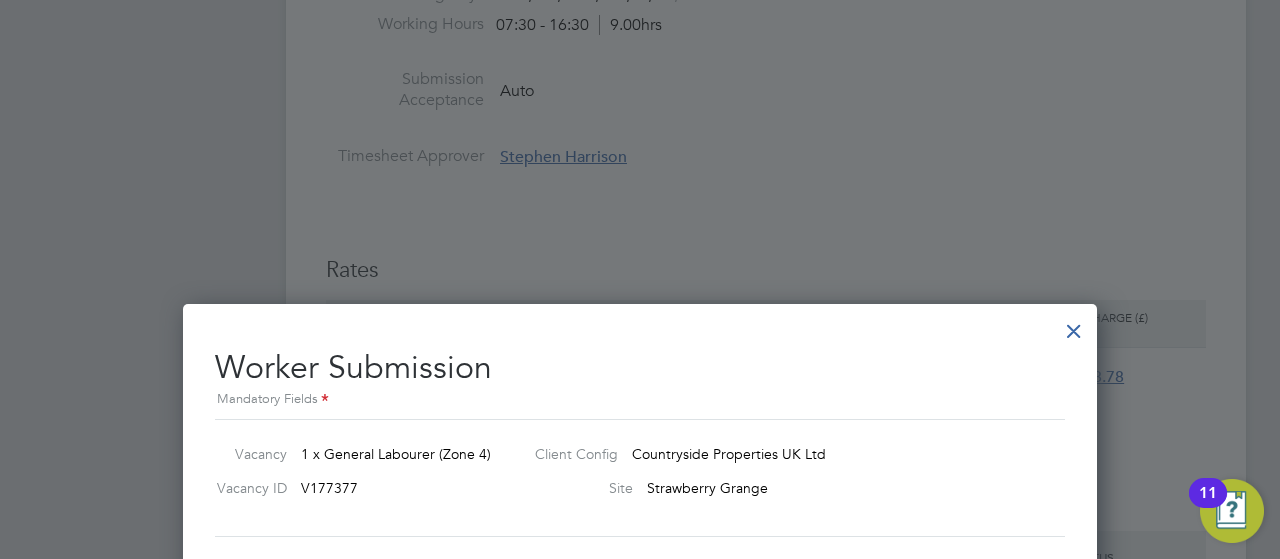 click at bounding box center (1074, 326) 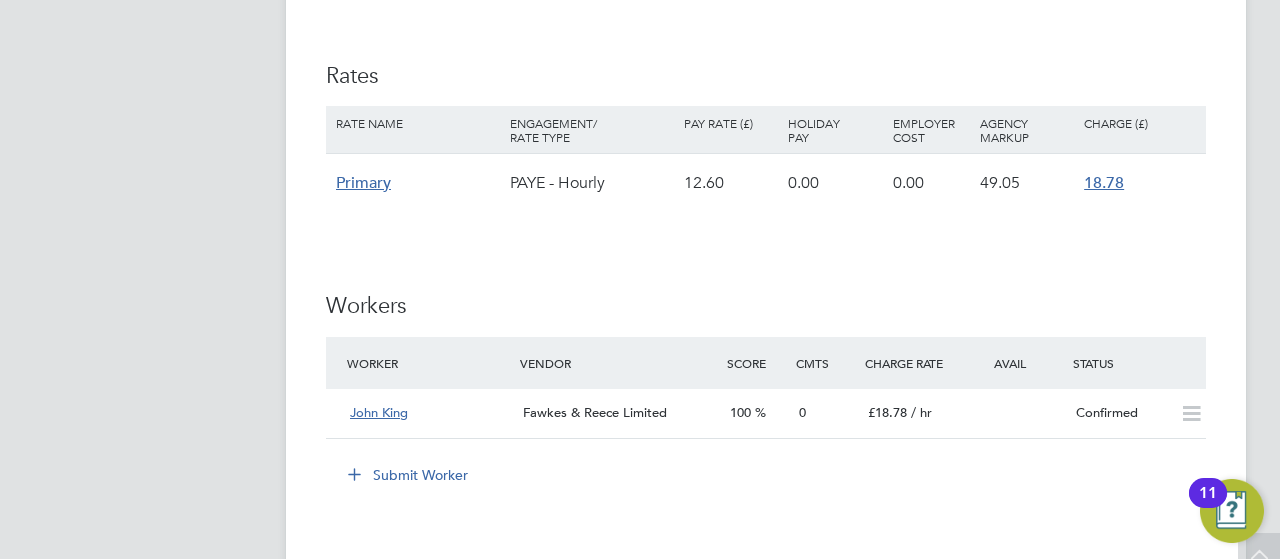 scroll, scrollTop: 1500, scrollLeft: 0, axis: vertical 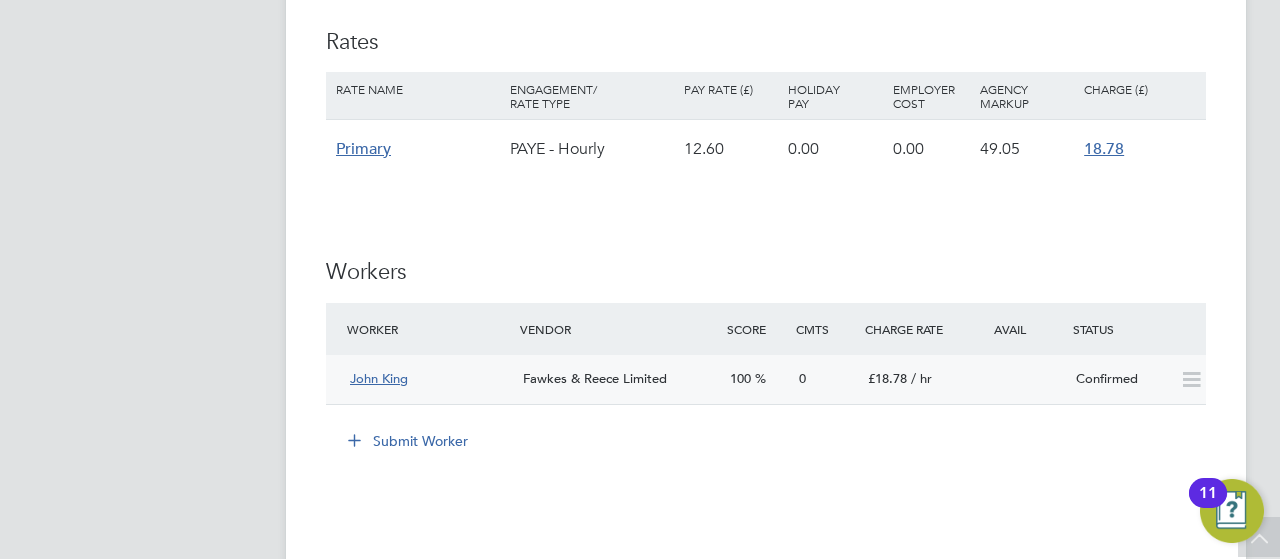 click 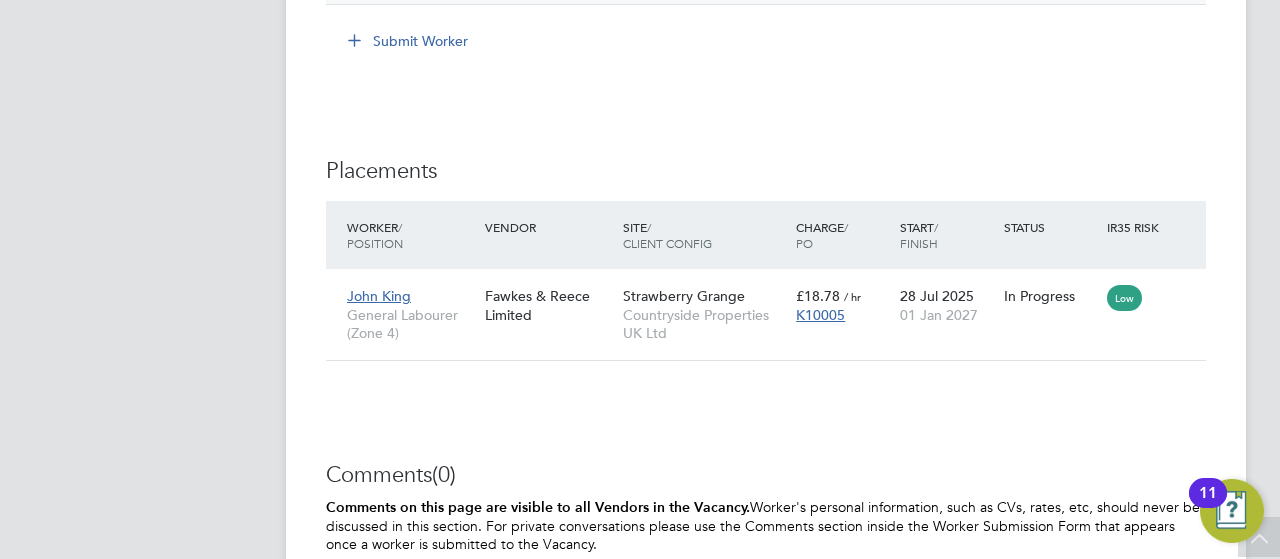 scroll, scrollTop: 2000, scrollLeft: 0, axis: vertical 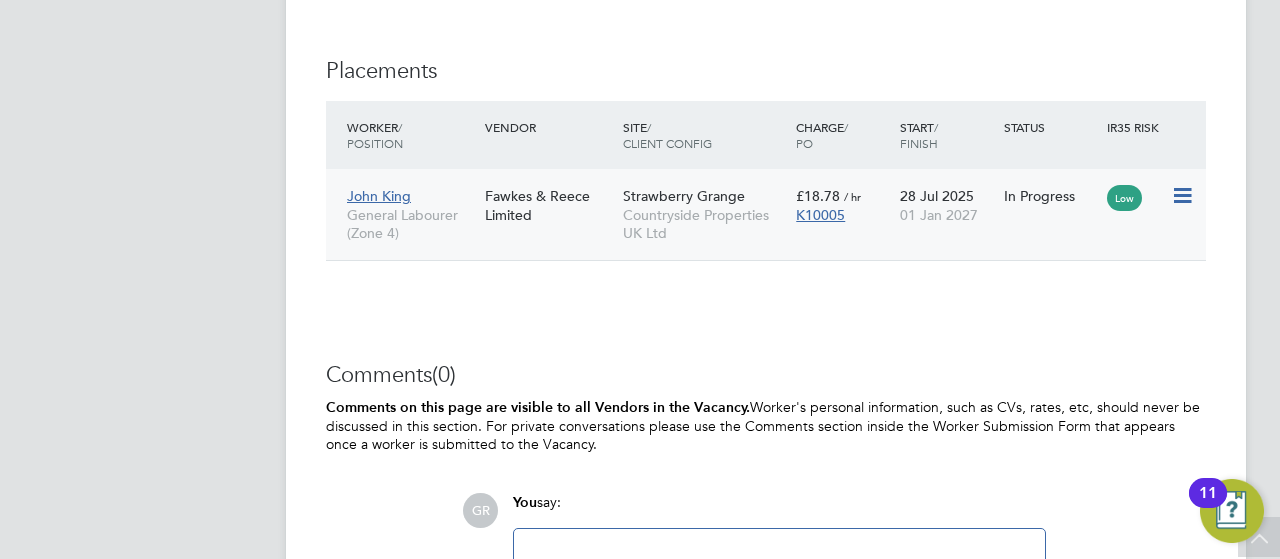 click 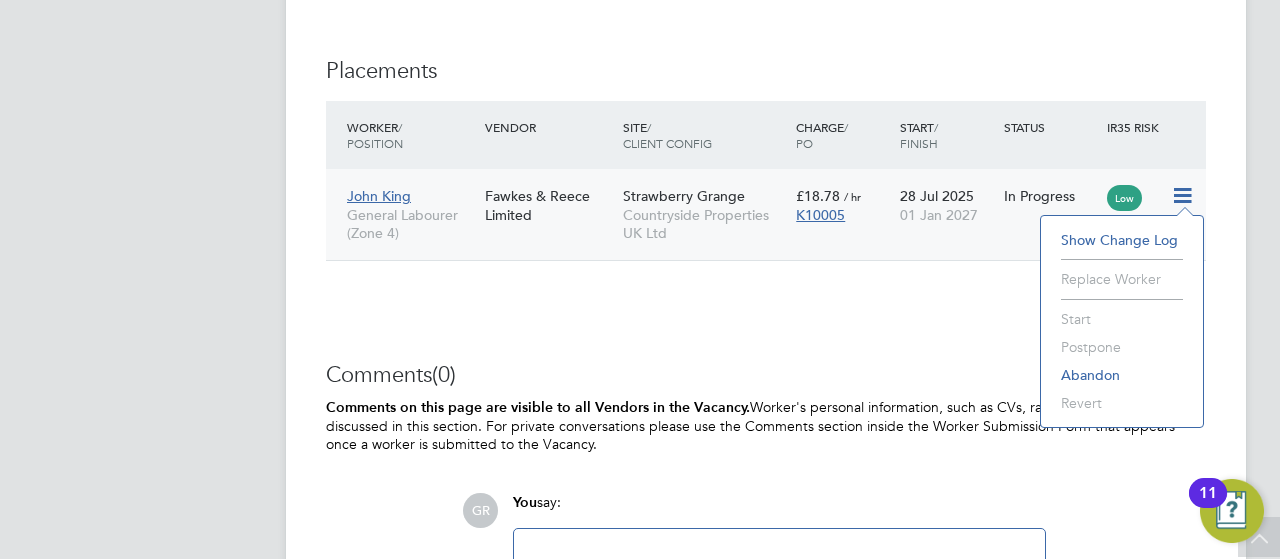 click on "IR35 Determination IR35 Status Inside IR35 Status Determination Statement   Role_SDS_Report_Gene... .pdf Details PO No PO Number Valid From Valid To Expiry   K10005   [DATE]   [DATE] [NUMBER] Days Reason   For   due to "" Description
General site labouring duties
Supporting the trades on site
Moving materials and working with the Storeman / Materials     Controller
Keeping work areas clear and safe
Adhering to H&S policies
Reporting into the site management team
Skills / Qualifications n/a Tools n/a Additional H&S n/a Working Days   Mon,  Tue,  Wed,  Thu,  Fri,  Sat,  Sun Working Hours 07:30 - 16:30  9.00hrs Submission Acceptance   Auto Timesheet Approver   [FIRST] [LAST]   Rates Rate Name Engagement/ Rate Type Pay Rate (£) Holiday Pay Employer Cost Agency Markup Charge (£) Primary PAYE - Hourly 12.60 0.00   0.00   49.05 18.78 Workers Worker Vendor Score Cmts Charge Rate Avail Status [FIRST] [LAST] Fawkes & Reece Limited 100 0 £18.78   / hr   Confirmed Submit Worker Placements Worker" 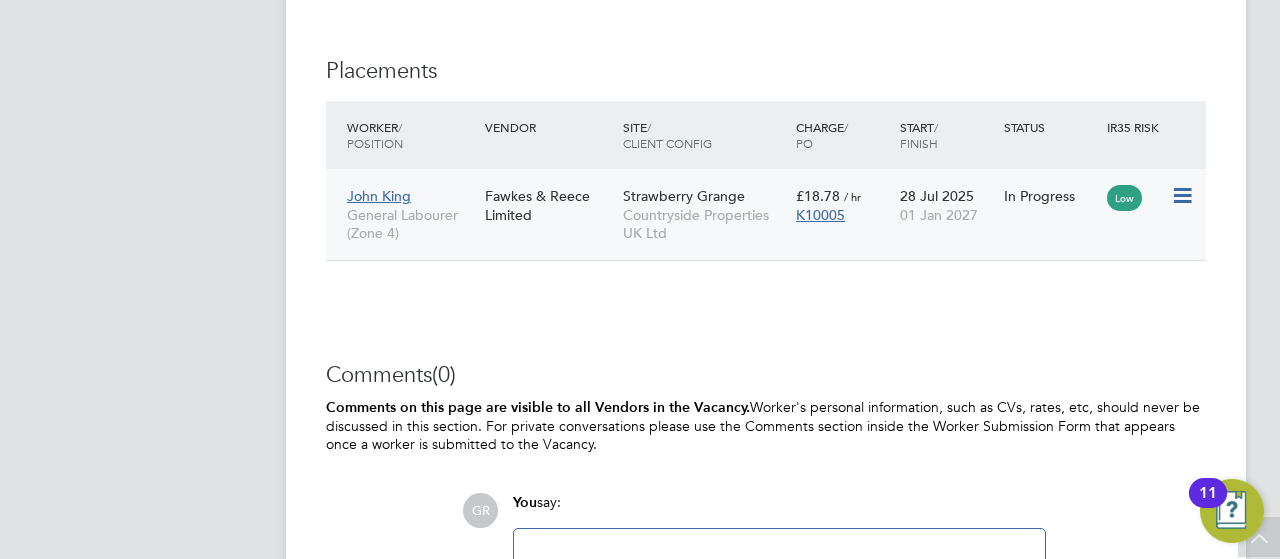 scroll, scrollTop: 2100, scrollLeft: 0, axis: vertical 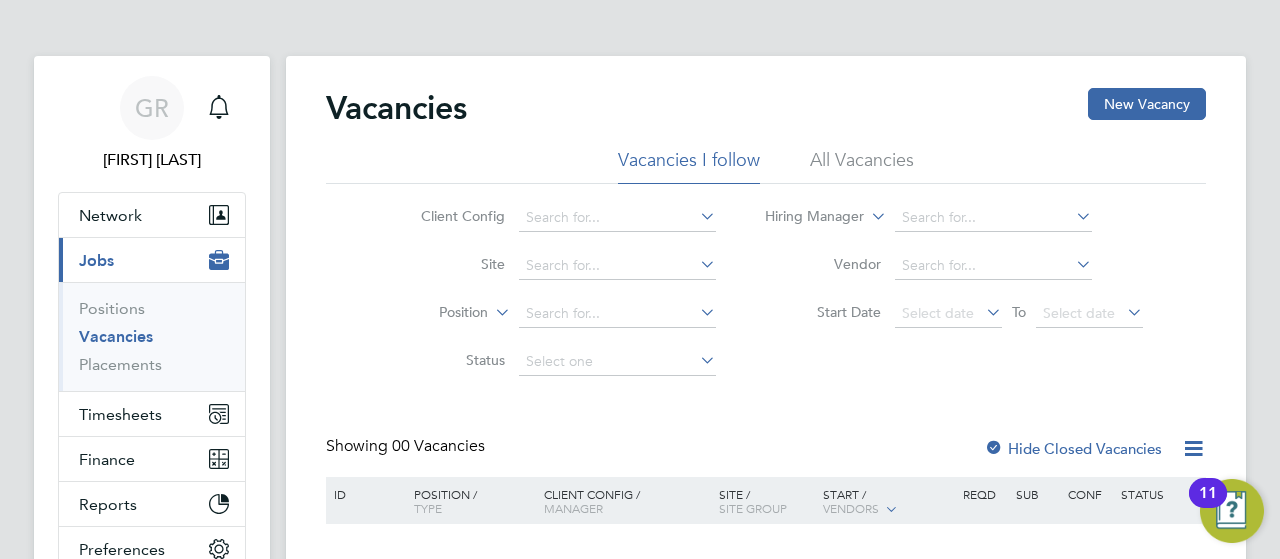 click on "All Vacancies" 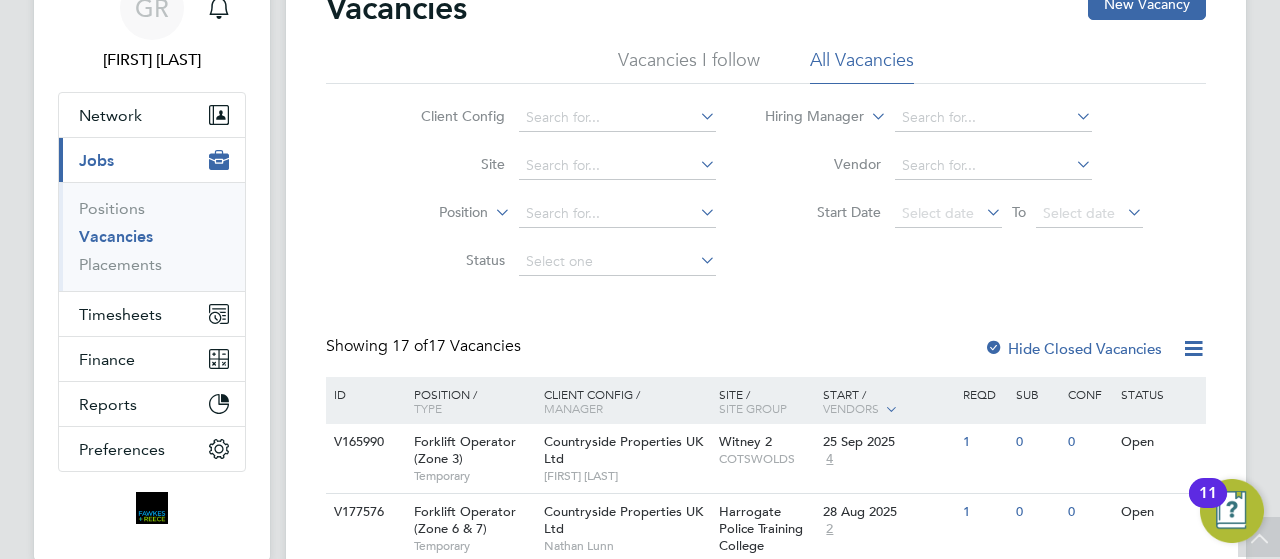scroll, scrollTop: 0, scrollLeft: 0, axis: both 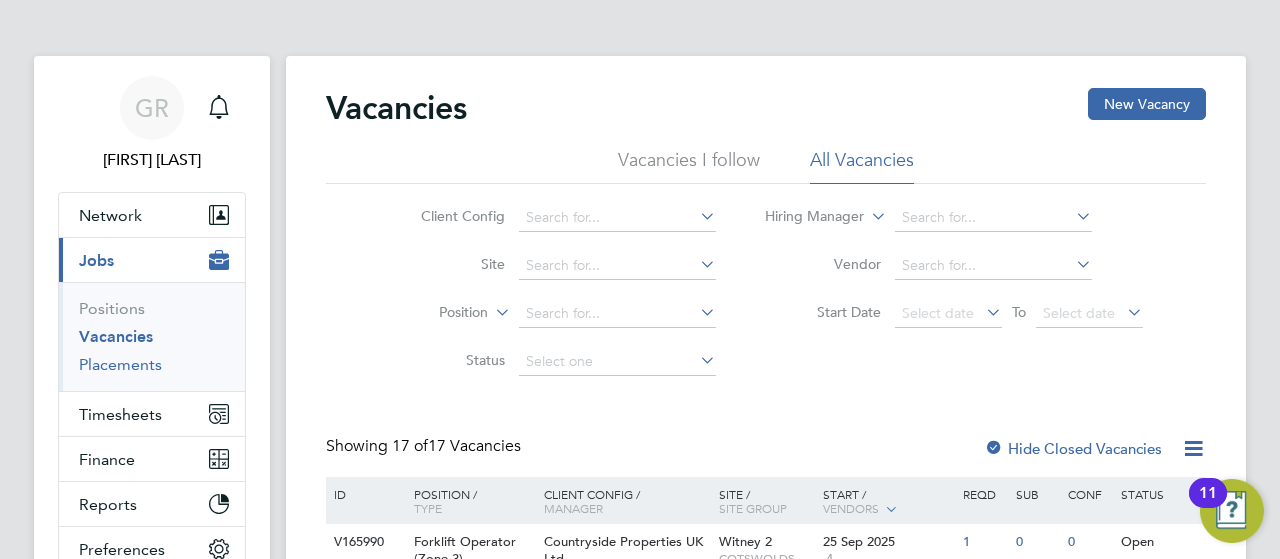 click on "Placements" at bounding box center [120, 364] 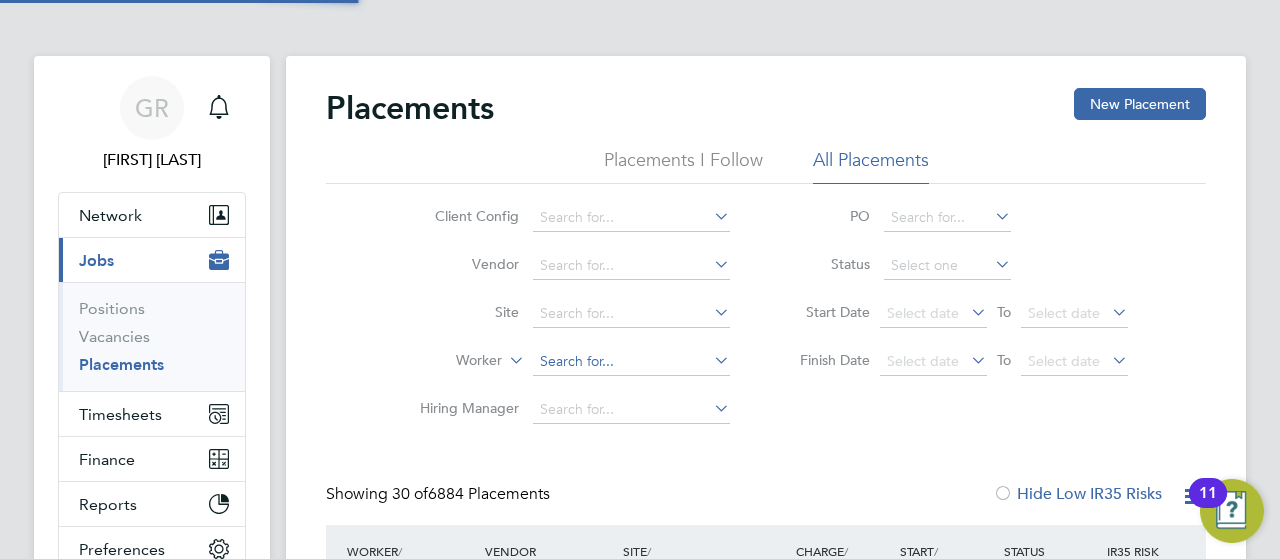scroll, scrollTop: 10, scrollLeft: 10, axis: both 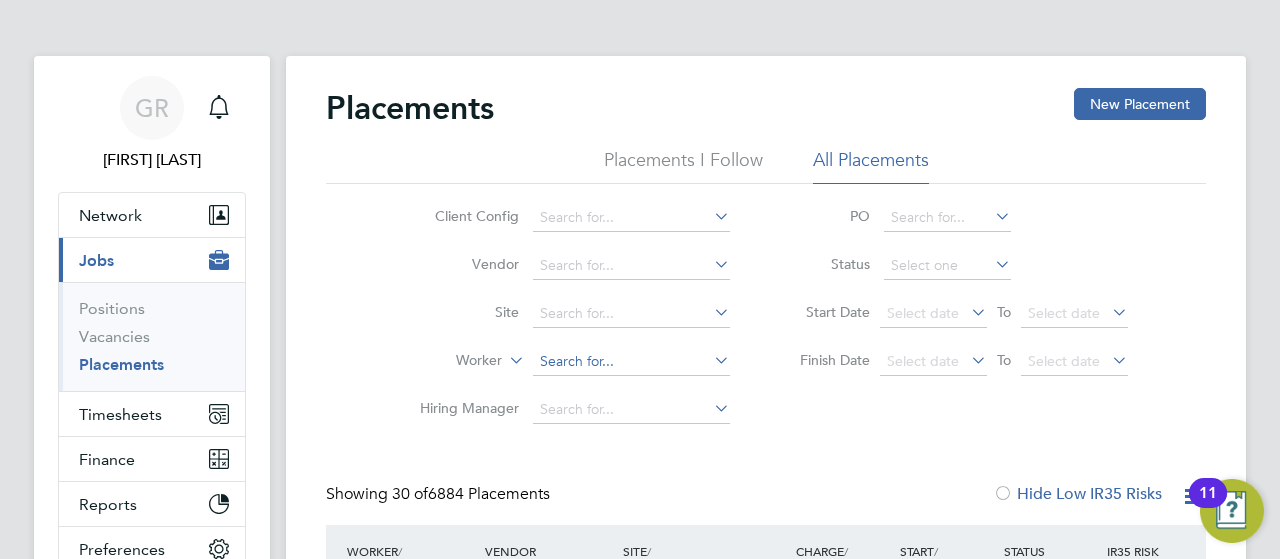 click 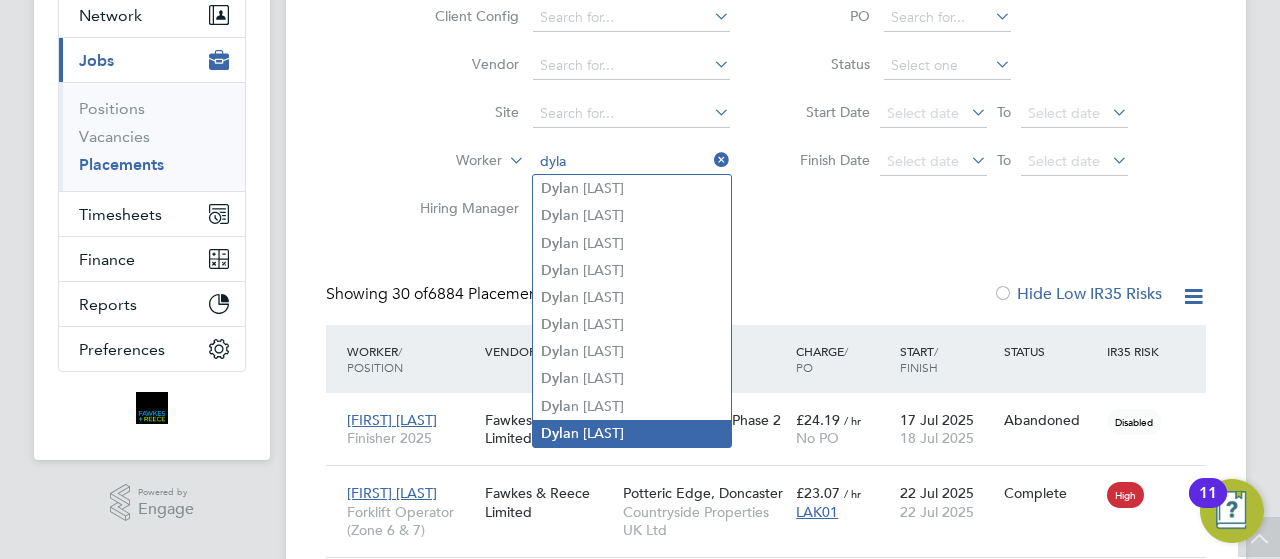 click on "Dyla n Haddley" 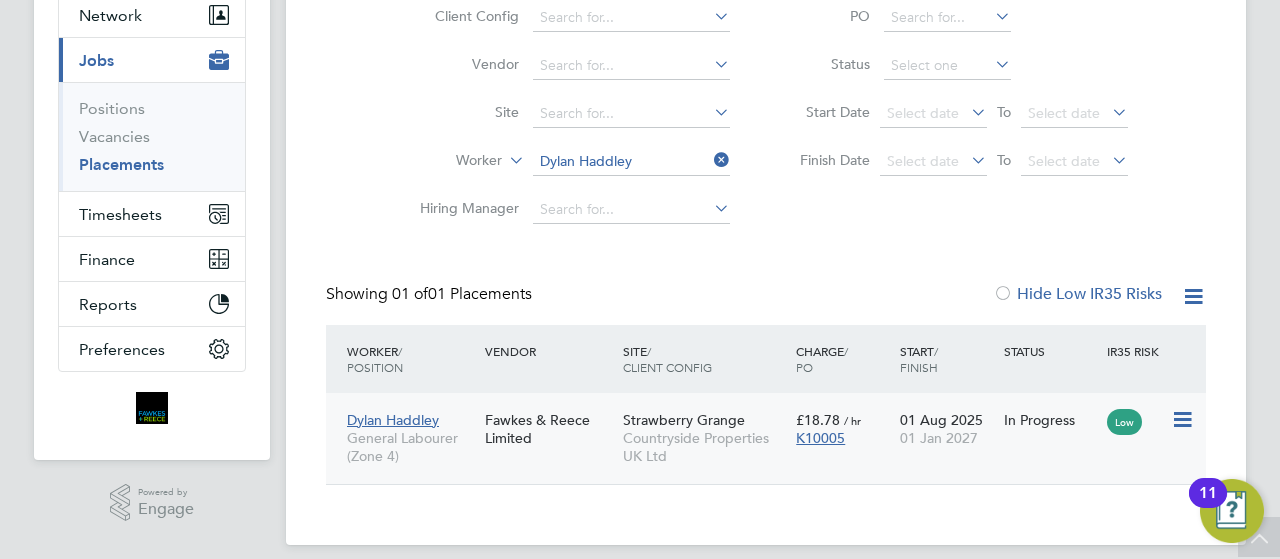 click on "Dylan Haddley General Labourer (Zone 4) Fawkes & Reece Limited Strawberry Grange Countryside Properties UK Ltd £18.78   / hr K10005 01 Aug 2025 01 Jan 2027 In Progress Low" 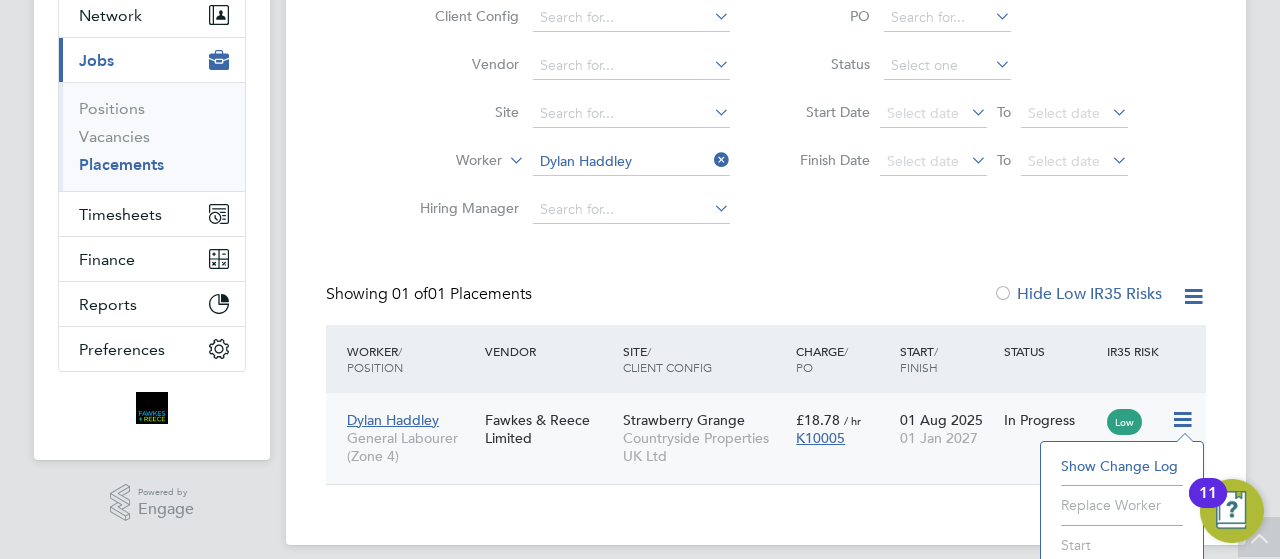 click on "Fawkes & Reece Limited" 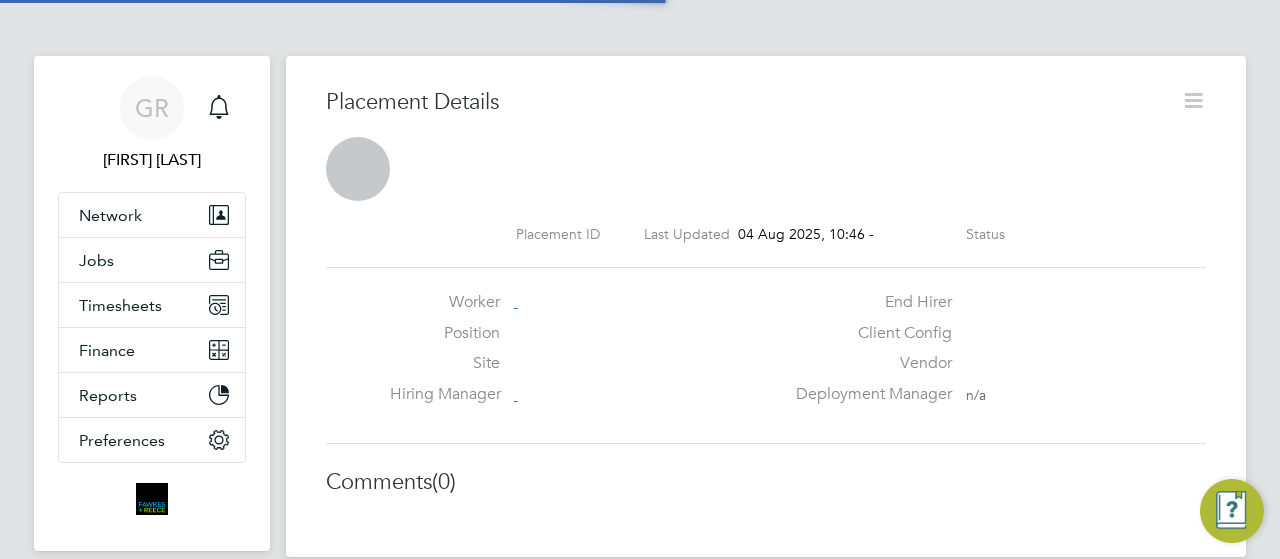 scroll, scrollTop: 0, scrollLeft: 0, axis: both 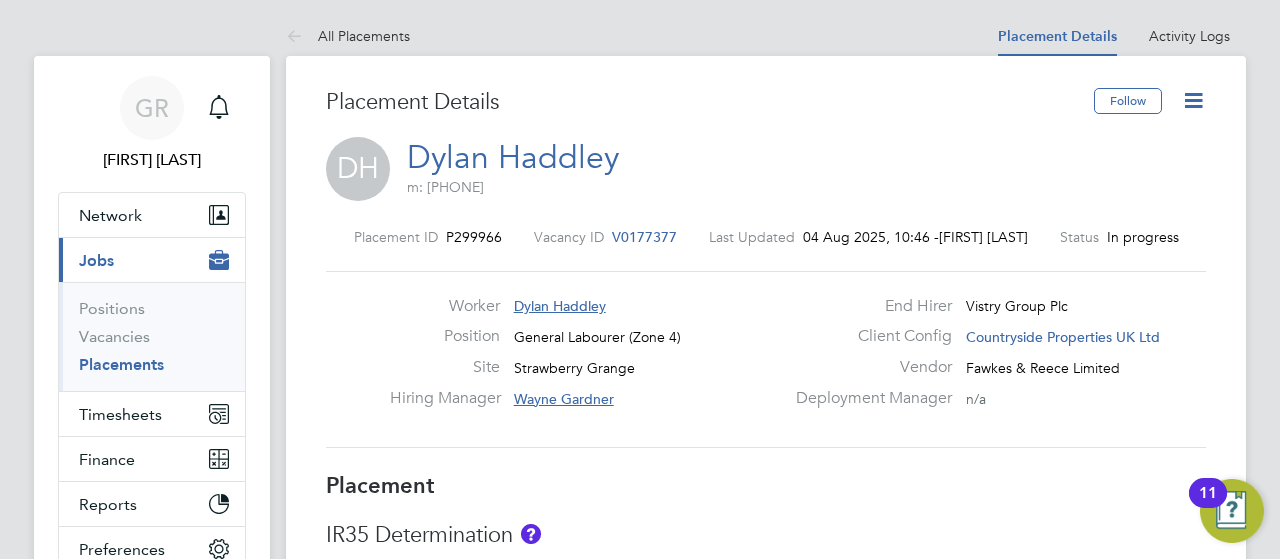 click on "V0177377" 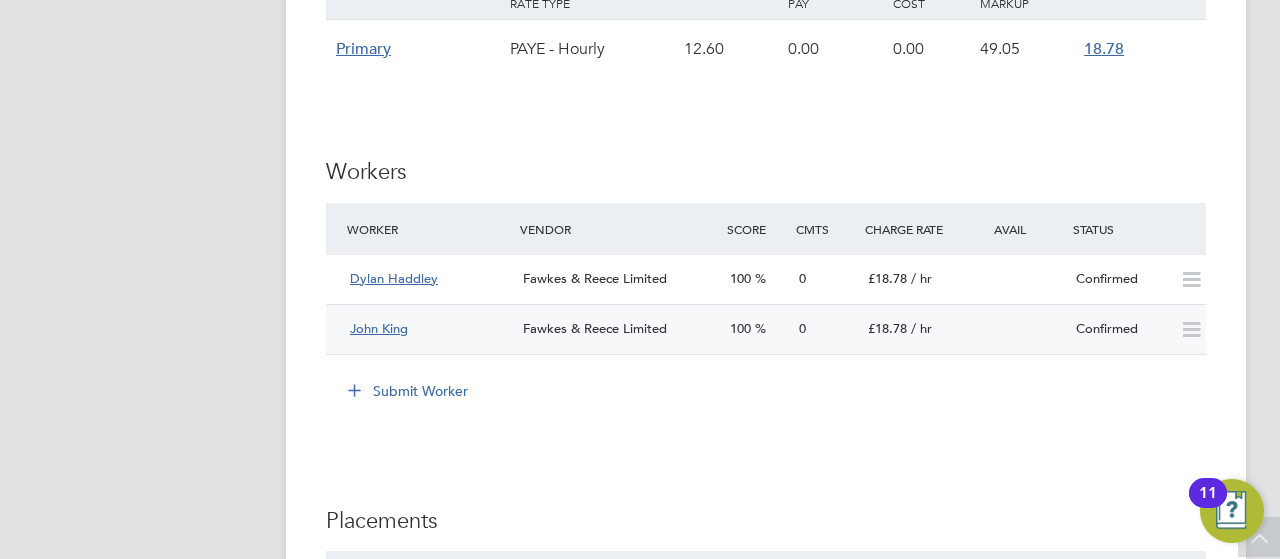 click on "John King" 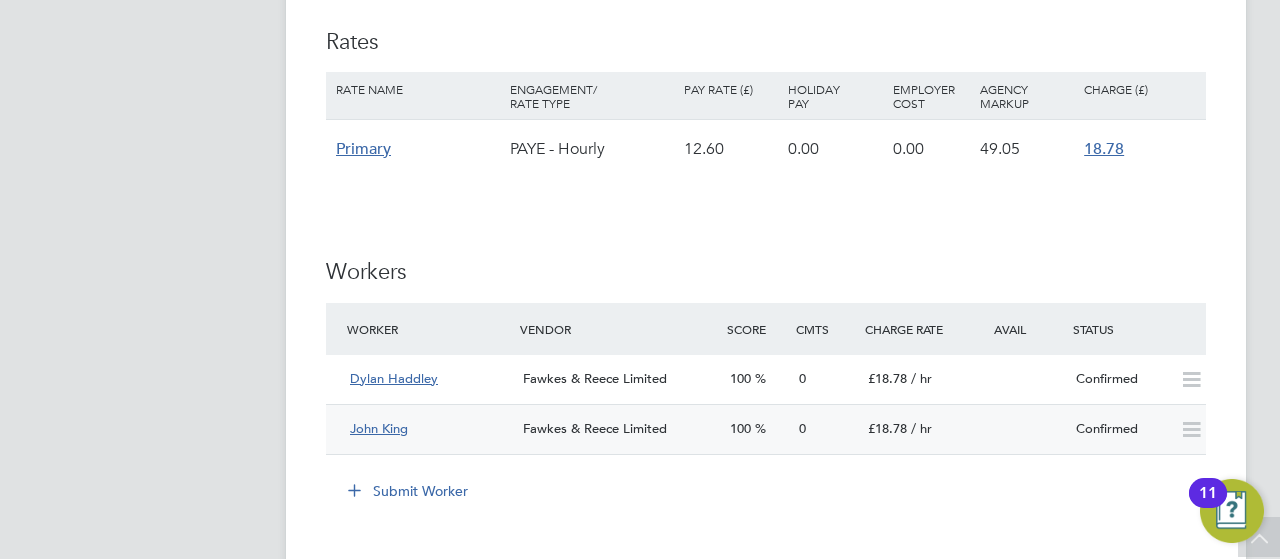 click on "John King" 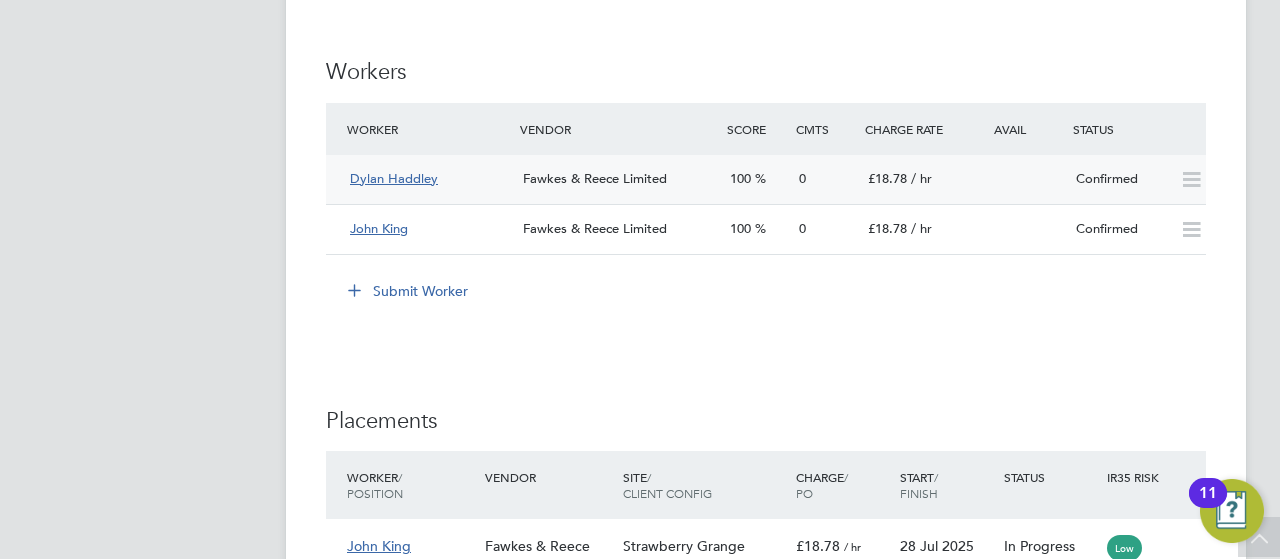 click on "Dylan Haddley" 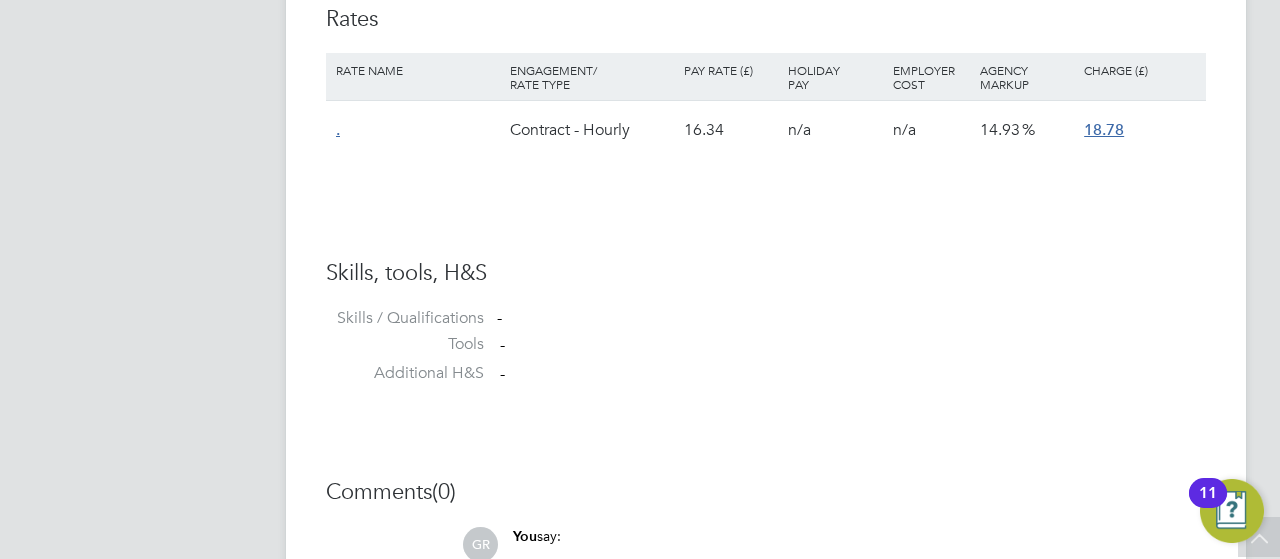 click on "." at bounding box center [418, 130] 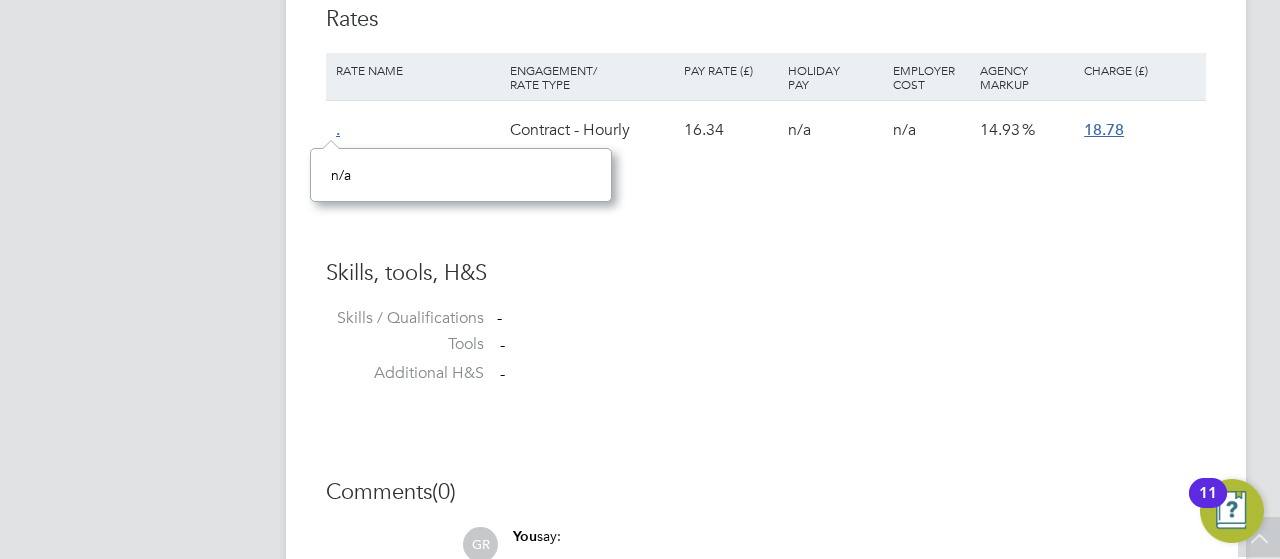 click on "Availability Availability     17 out of 21 days of the job (81%)   Start   01 Aug 2025   Finish   01 Jan 2027 Right To Work Showing   02 Documents DOCUMENT  / DOCUMENT NO. EXPIRY  / ISSUED SUBMITTED  / METHOD STATUS  / TIMESTAMP DOWNLOAD National Insurance Number PG732268A n/a n/a 31 Jul 2025  Manual by Ellie Bowen. Verified 31 Jul 2025, 11:33   by Ellie Bowen.  Birth Certificate 911031/1 n/a 27 Oct 2000 31 Jul 2025  Manual by Ellie Bowen. Verified 31 Jul 2025, 11:33   by Ellie Bowen.  Compliance Documents Showing   01 Documents DOCUMENT  / DOC. SETTINGS EXPIRY  / ISSUED SUBMITTED  / METHOD STATUS  / TIMESTAMP ACCESS CISRS n/a 01 Aug 2025  n/a Not Submitted Internal Team, Workers & End Hirers  Rates Rate Name Engagement/ Rate Type Pay Rate (£) Holiday Pay Employer Cost Agency Markup Charge (£) . Contract - Hourly 16.34   n/a   n/a 14.93 18.78 Skills, tools, H&S Skills / Qualifications - Tools   - Additional H&S   -" at bounding box center [766, -263] 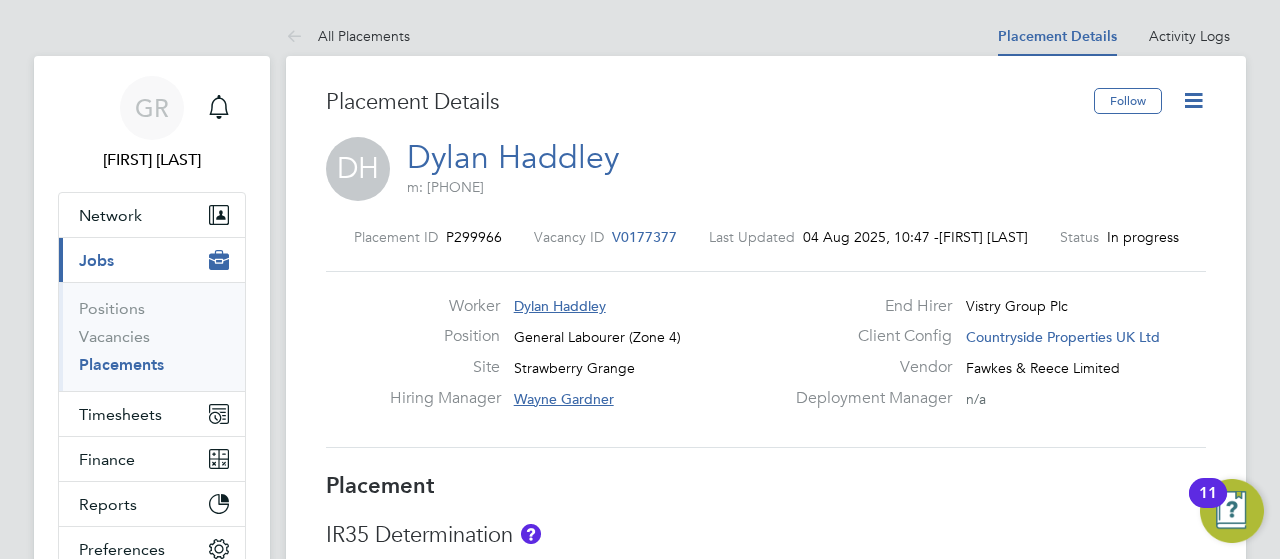 click on "V0177377" 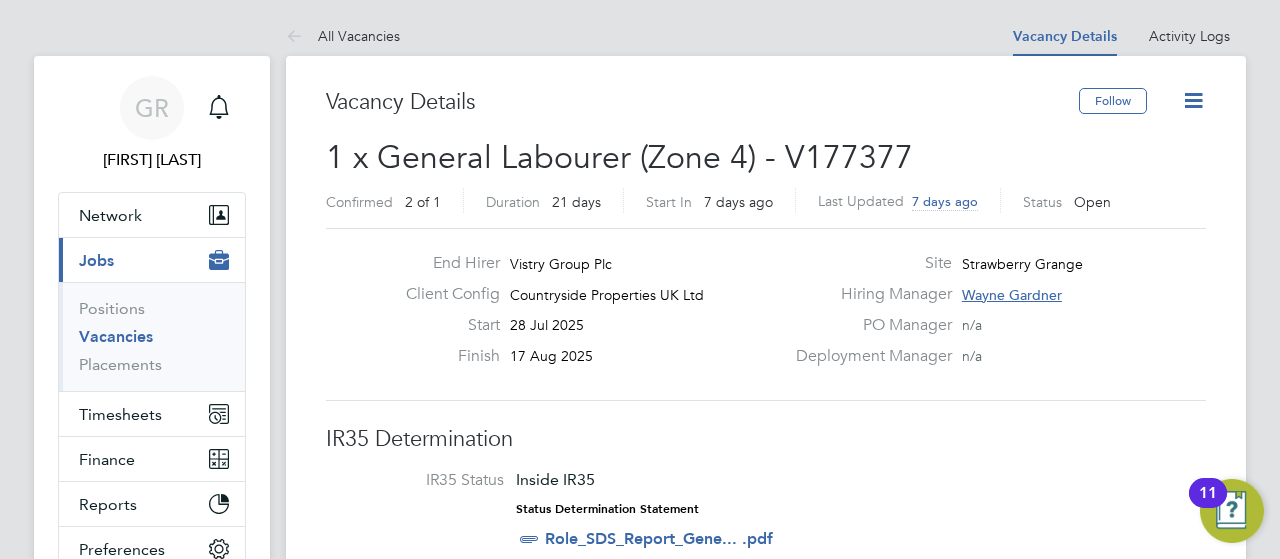 click 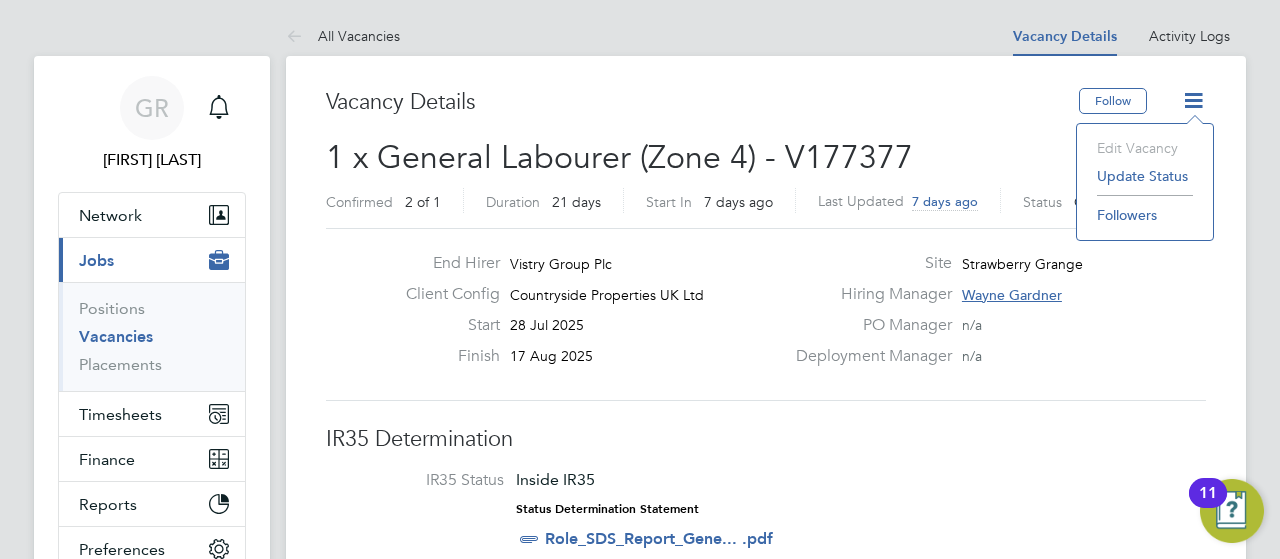 click on "End Hirer Vistry Group Plc Client Config Countryside Properties UK Ltd Start 28 Jul 2025 Finish 17 Aug 2025 Site Strawberry Grange Hiring Manager Wayne Gardner PO Manager  n/a Deployment Manager n/a" 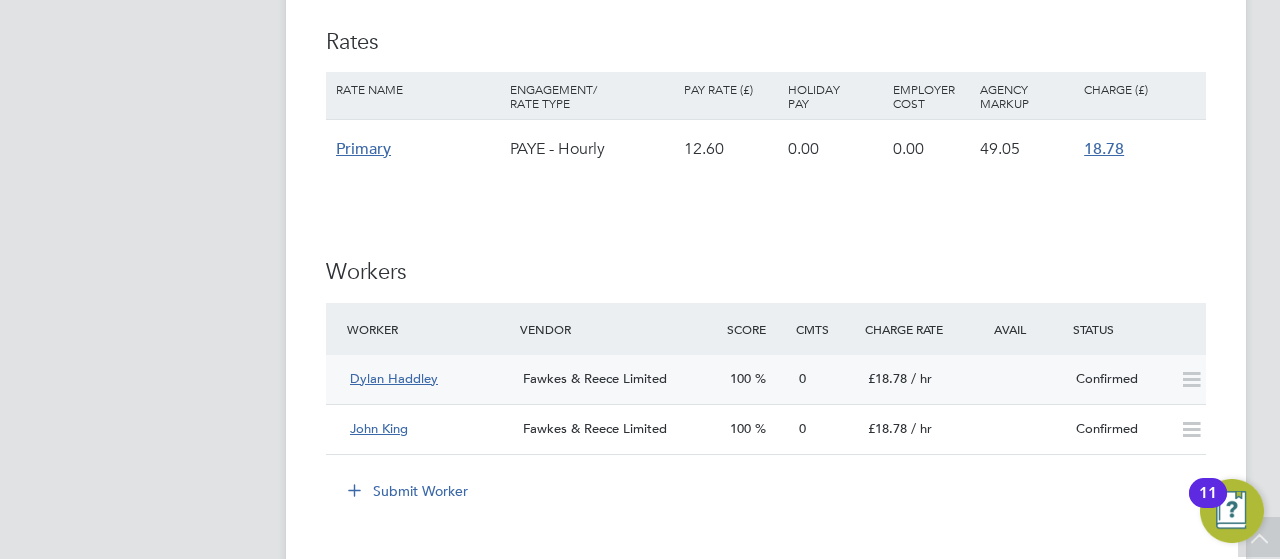 click 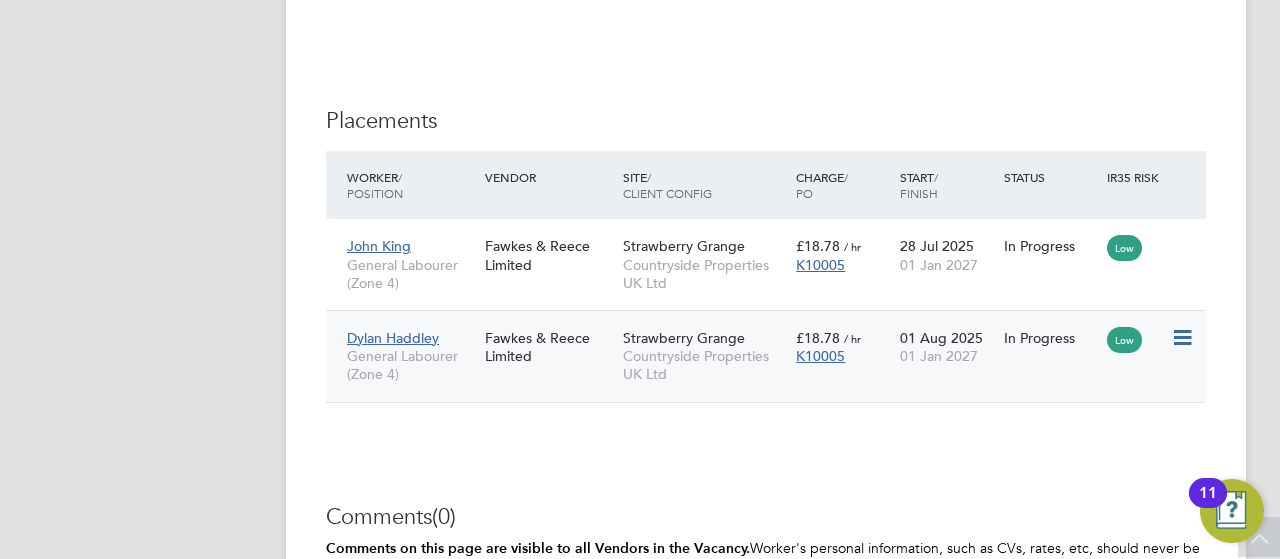 click 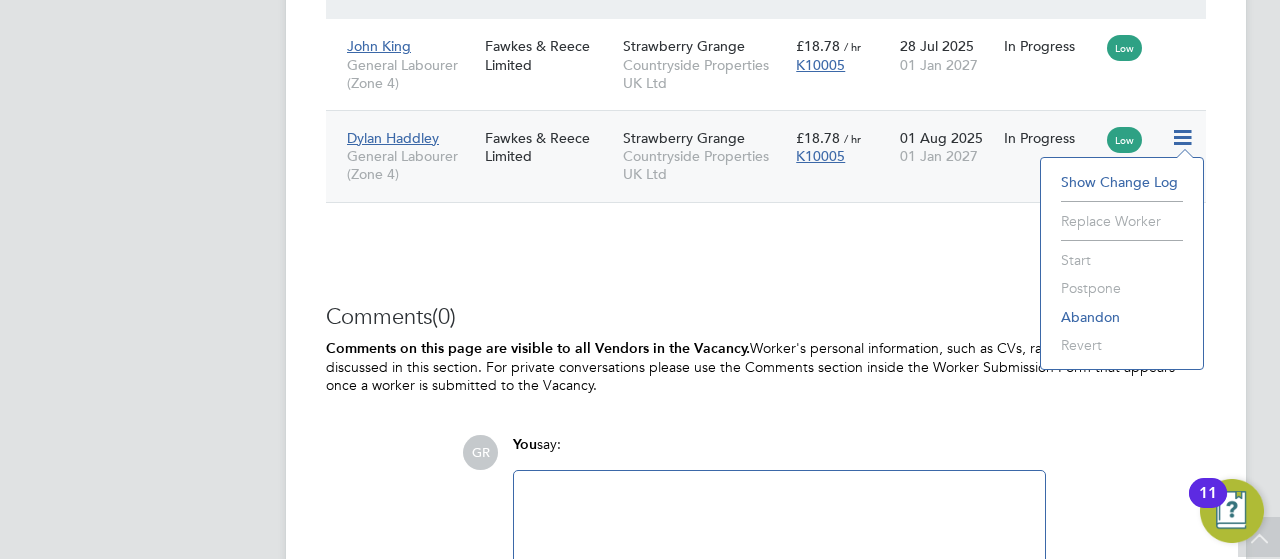 click on "Show change log" 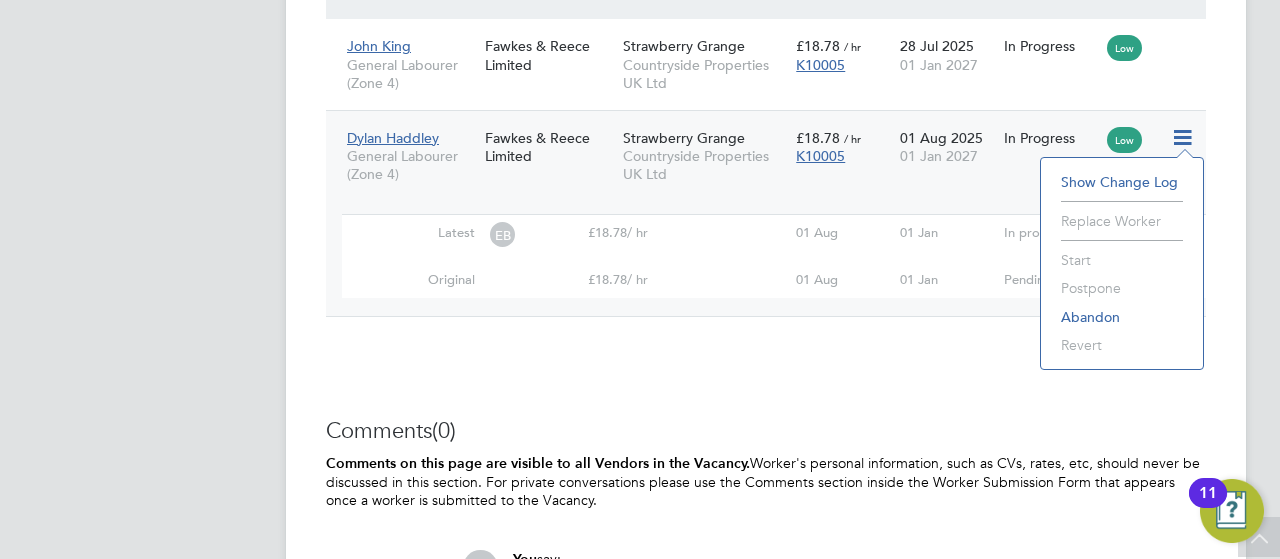 click on "IR35 Determination IR35 Status Inside IR35 Status Determination Statement   Role_SDS_Report_Gene... .pdf Details PO No PO Number Valid From Valid To Expiry   K10005   12 Dec 2022   31 Dec 2026 514 Days Reason   For   due to "" Description
General site labouring duties
Supporting the trades on site
Moving materials and working with the Storeman / Materials     Controller
Keeping work areas clear and safe
Adhering to H&S policies
Reporting into the site management team
Skills / Qualifications n/a Tools n/a Additional H&S n/a Working Days   Mon,  Tue,  Wed,  Thu,  Fri,  Sat,  Sun Working Hours 07:30 - 16:30  9.00hrs Submission Acceptance   Auto Timesheet Approver   Stephen Harrison   Rates Rate Name Engagement/ Rate Type Pay Rate (£) Holiday Pay Employer Cost Agency Markup Charge (£) Primary PAYE - Hourly 12.60 0.00   0.00   49.05 18.78 Workers Worker Vendor Score Cmts Charge Rate Avail Status Dylan Haddley Fawkes & Reece Limited 100 0 £18.78   / hr   Confirmed John King 100 0 £18.78     /" 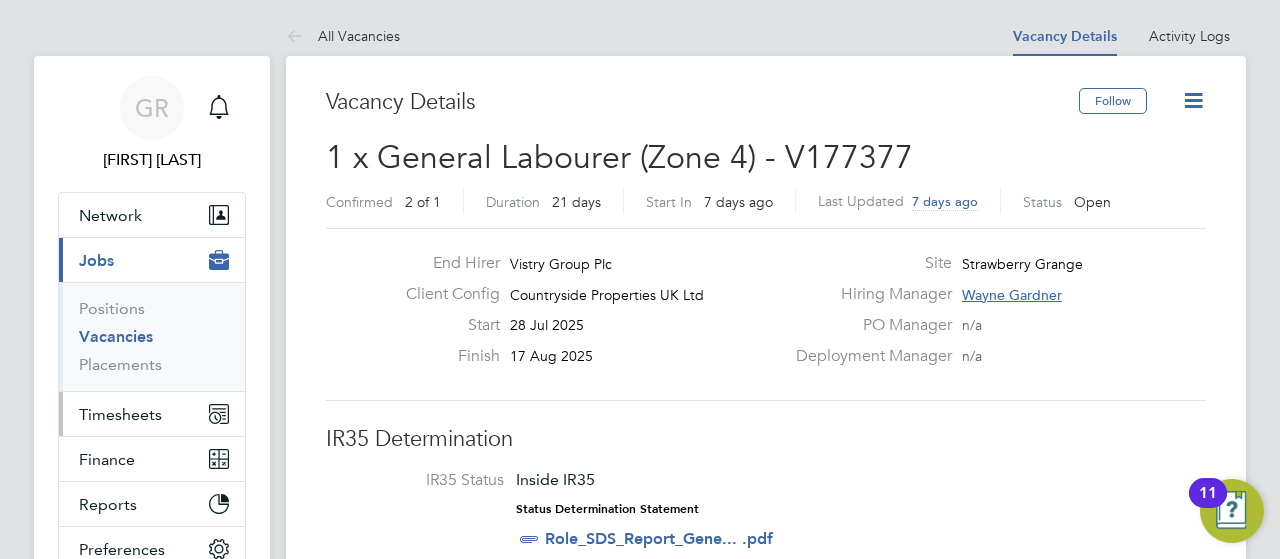 click on "Timesheets" at bounding box center (120, 414) 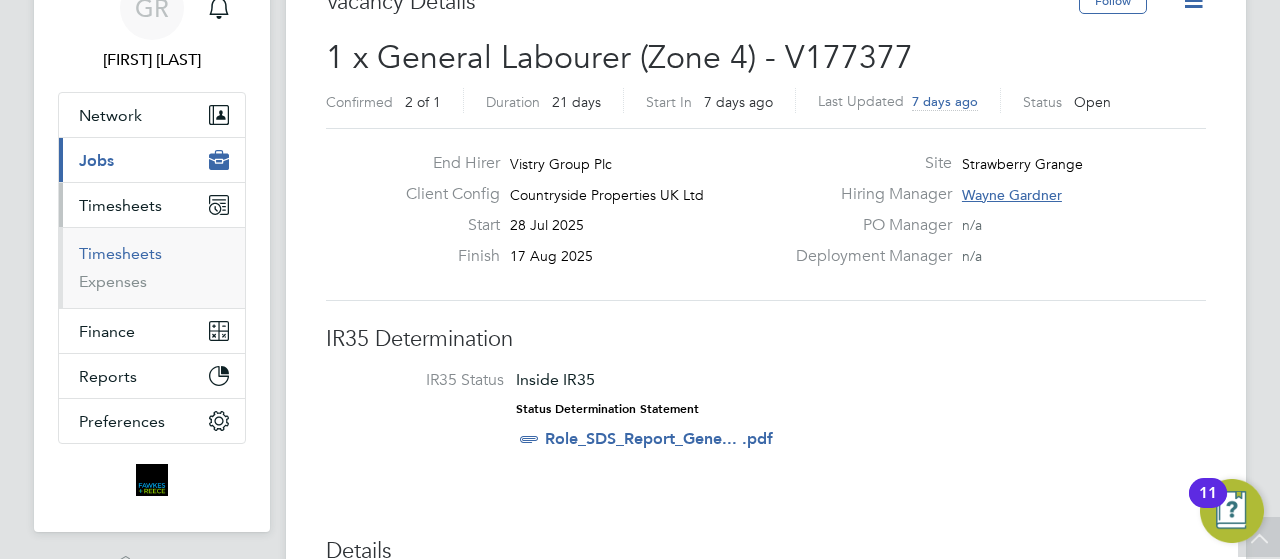 click on "Timesheets" at bounding box center [120, 253] 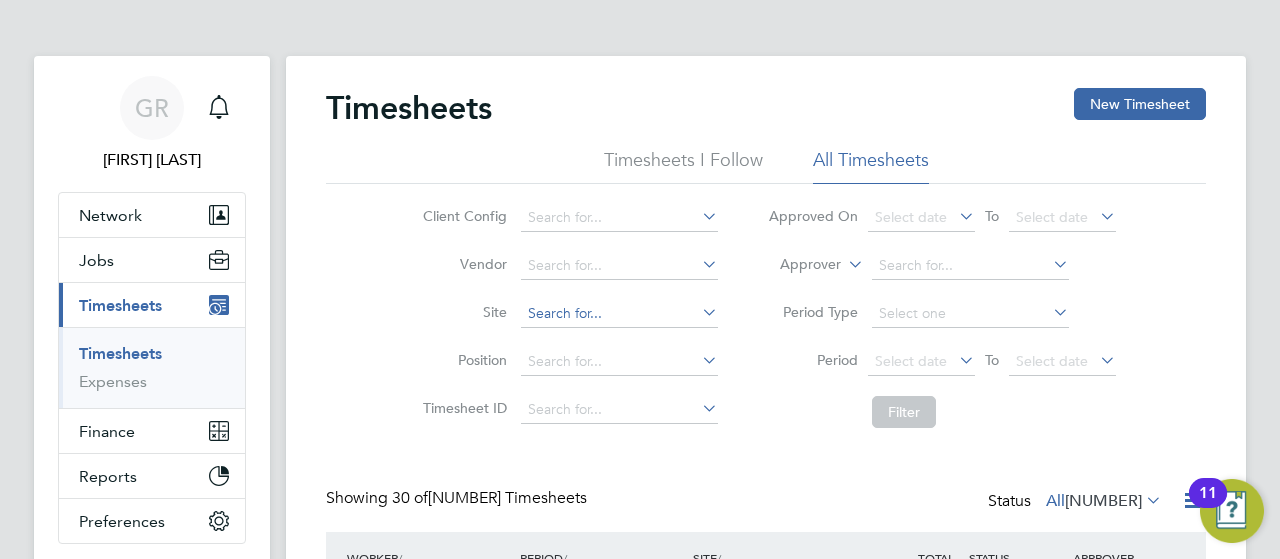 click 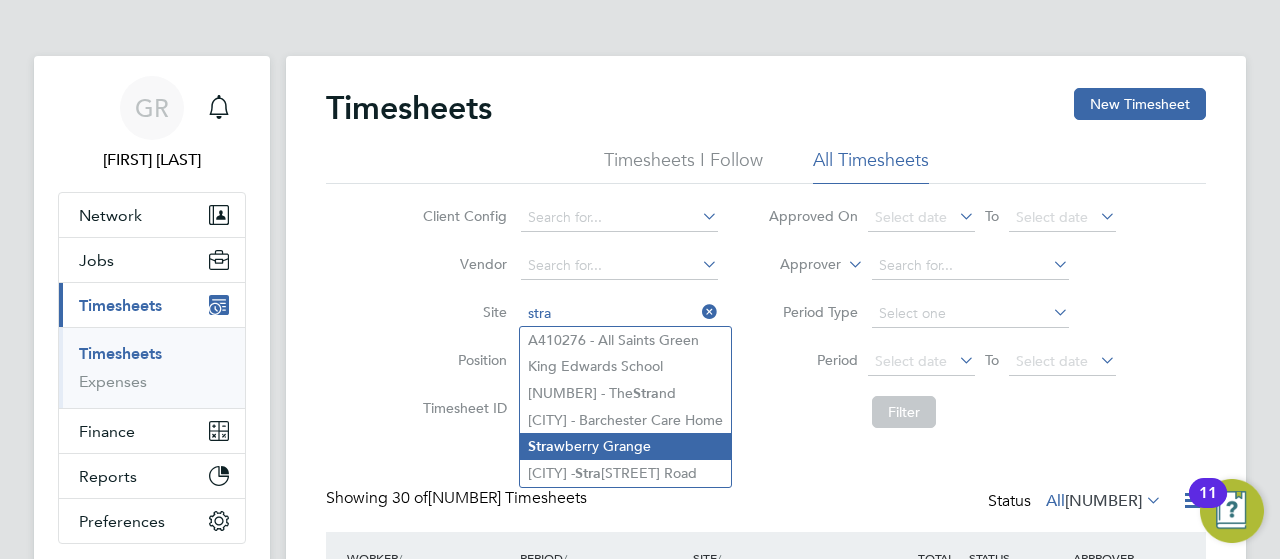 click on "Stra wberry Grange" 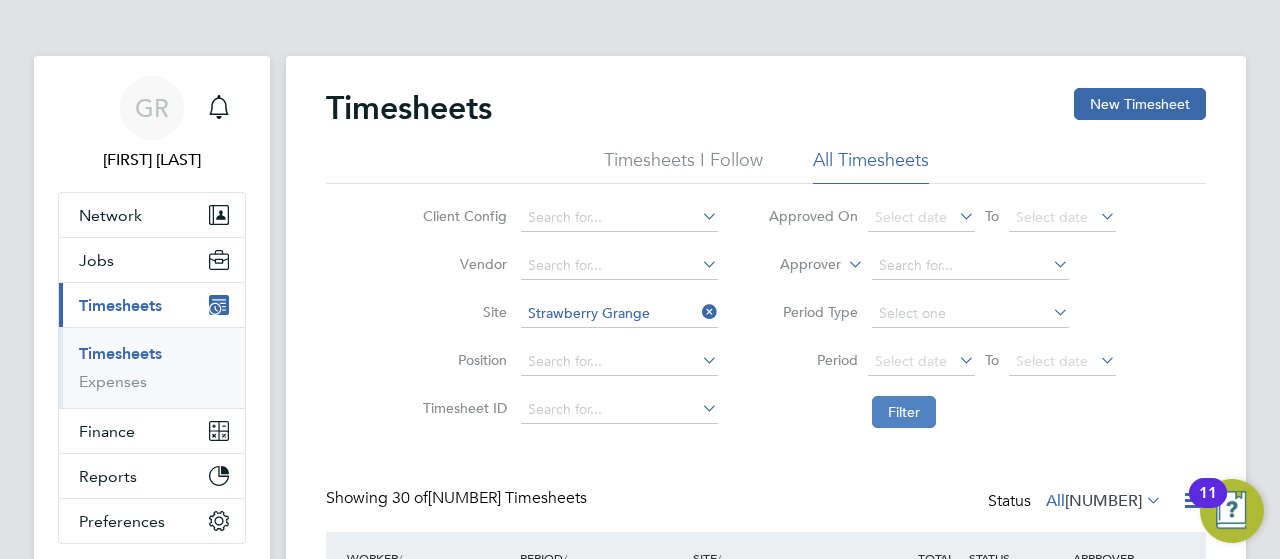 click on "Filter" 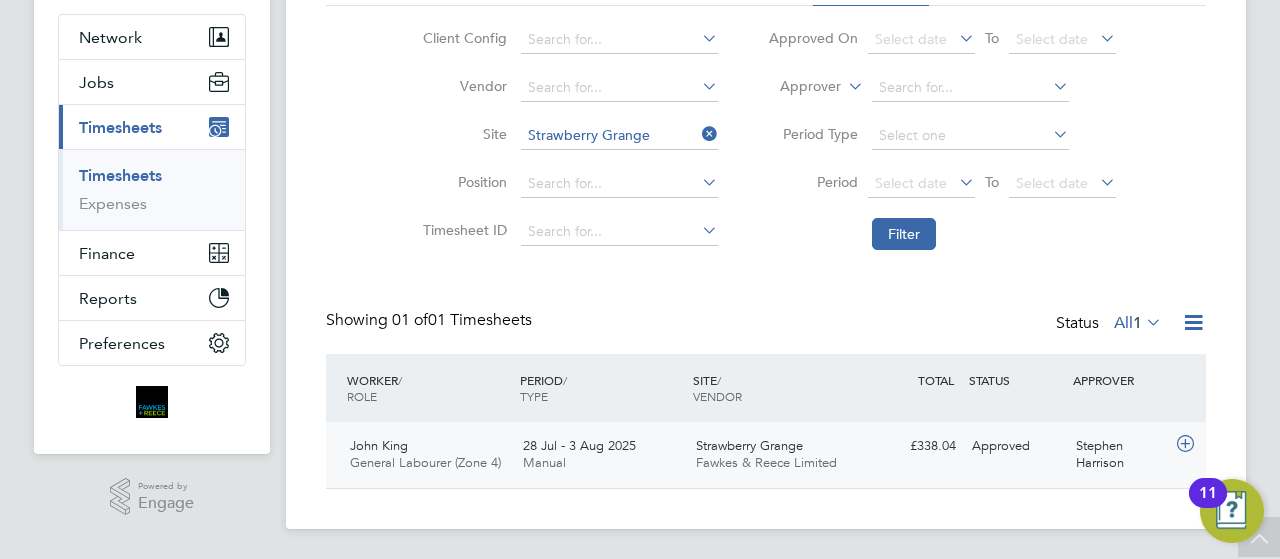 click on "Manual" 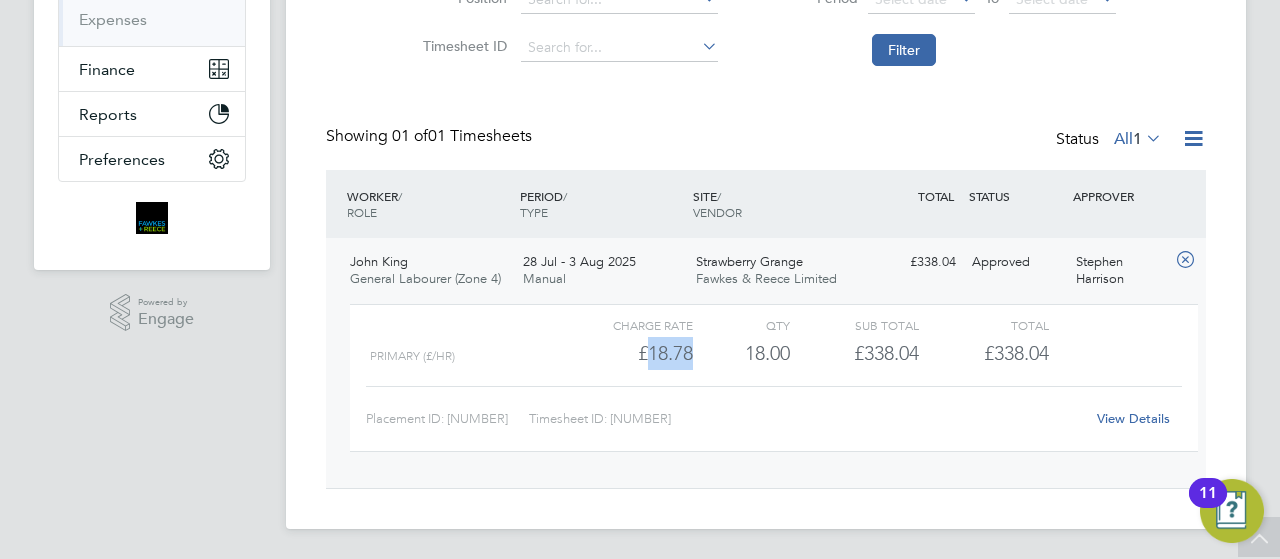 drag, startPoint x: 643, startPoint y: 350, endPoint x: 724, endPoint y: 359, distance: 81.49847 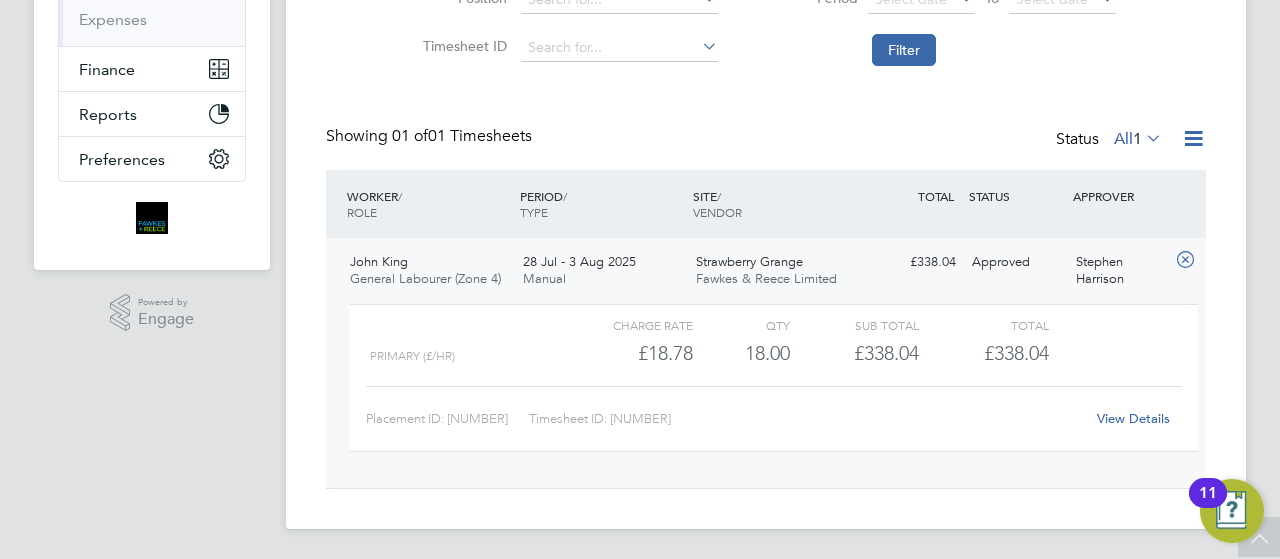 click on "18.00" 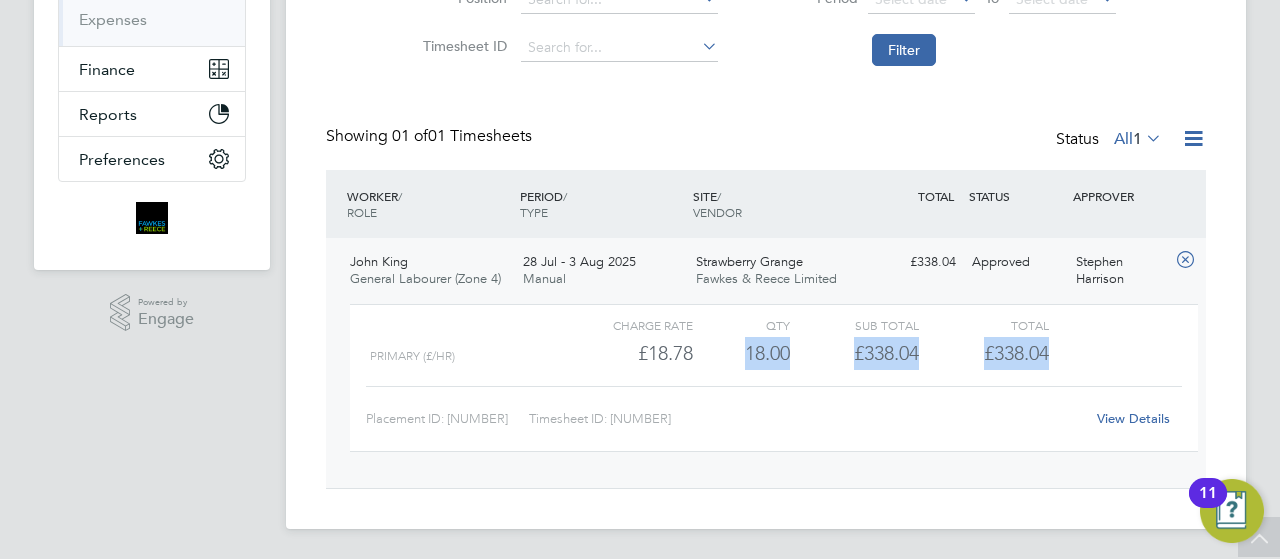 drag, startPoint x: 748, startPoint y: 349, endPoint x: 1072, endPoint y: 351, distance: 324.00616 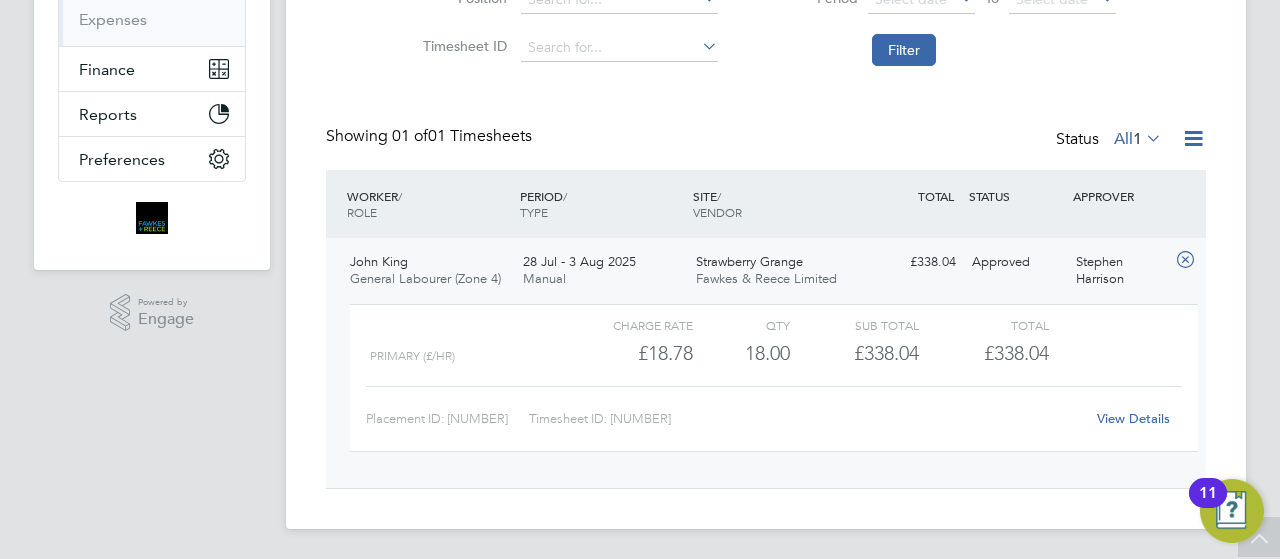click on "Primary (£/HR)     £18.78 18 18.00 18 £338.04 £338.04" 